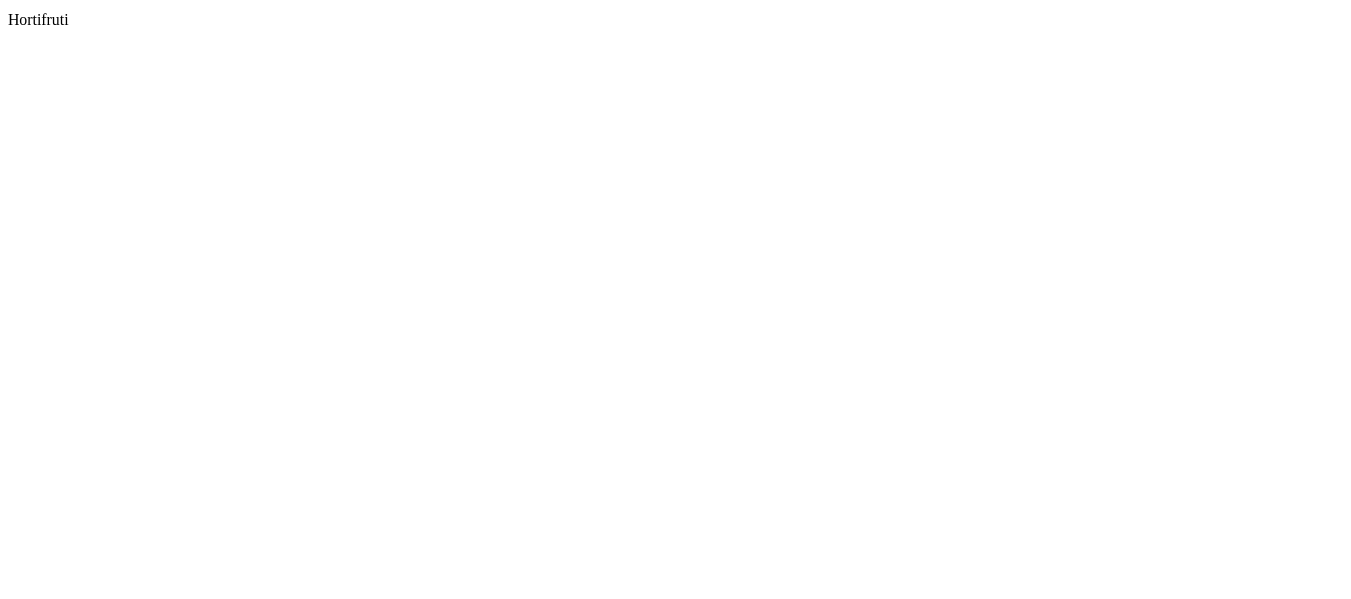 scroll, scrollTop: 0, scrollLeft: 0, axis: both 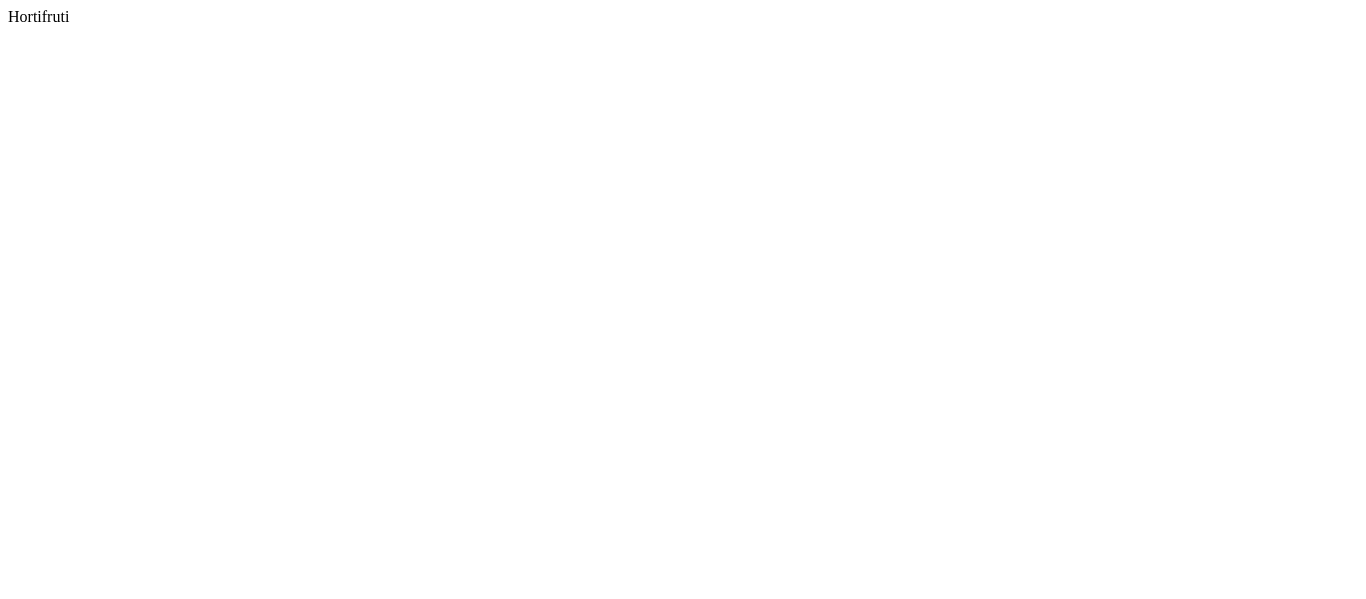 select on "**********" 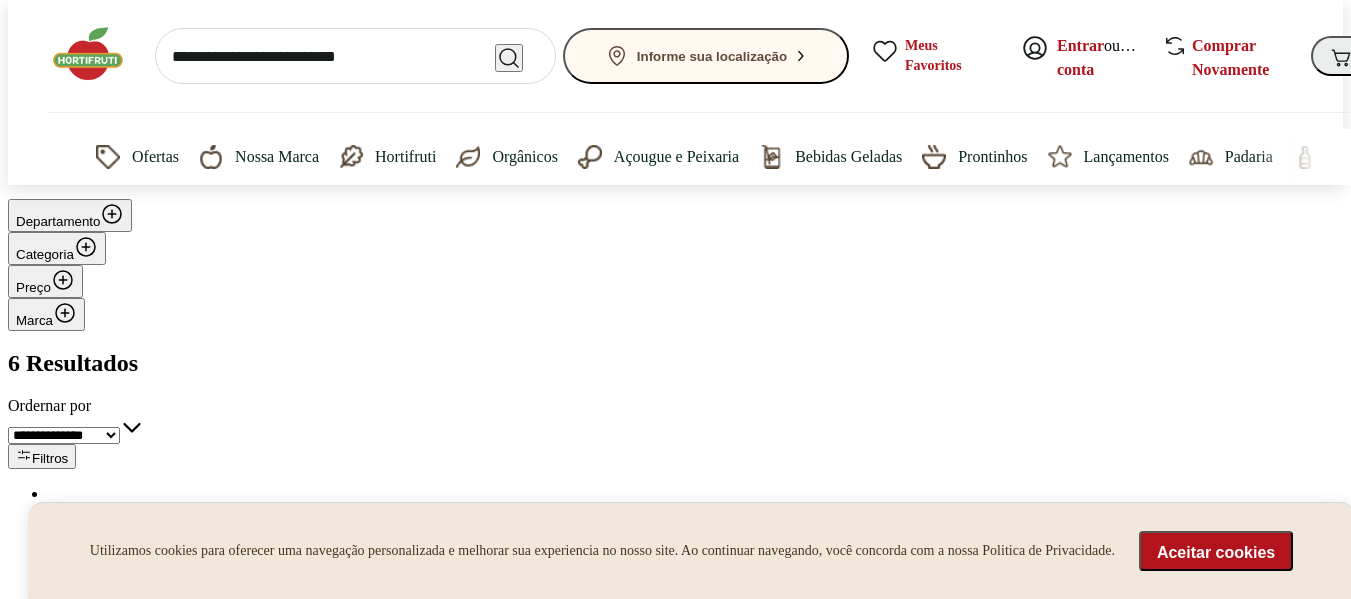 scroll, scrollTop: 299, scrollLeft: 0, axis: vertical 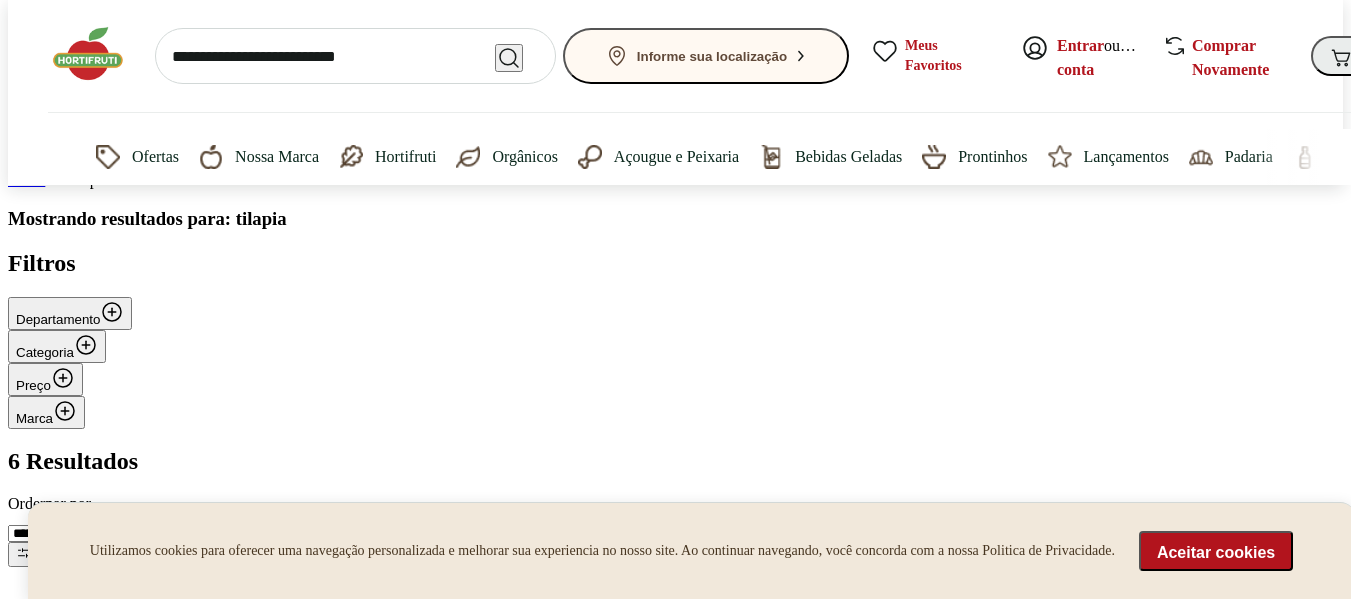 click at bounding box center [98, 54] 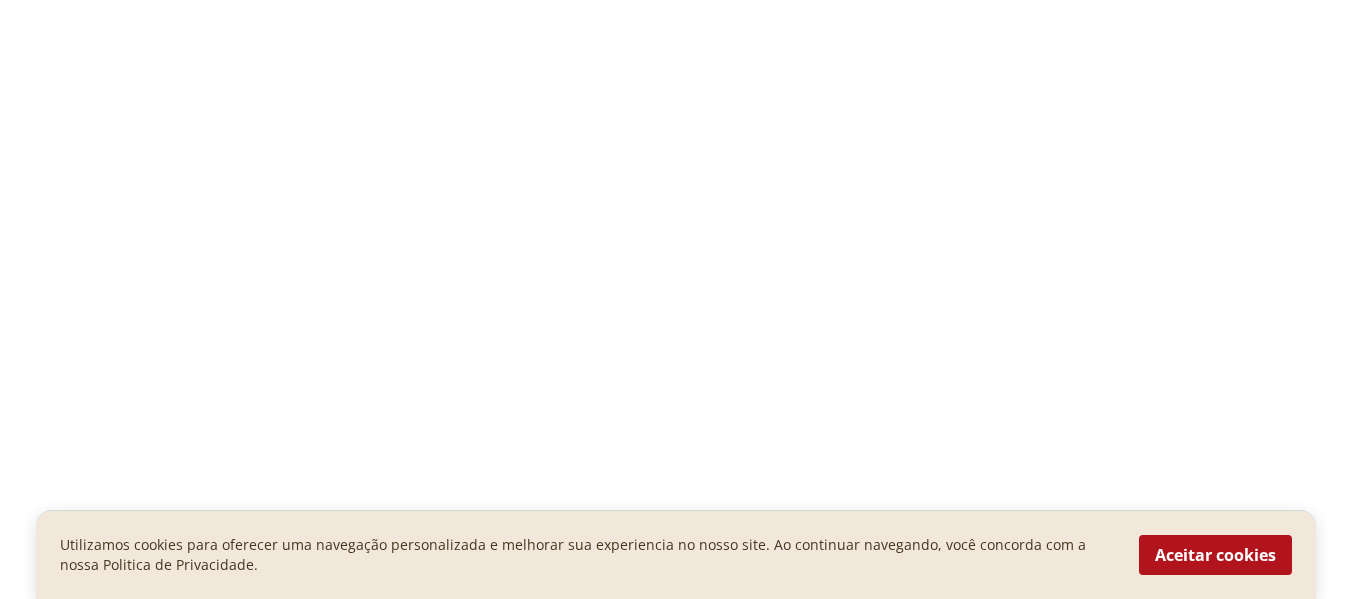 scroll, scrollTop: 0, scrollLeft: 0, axis: both 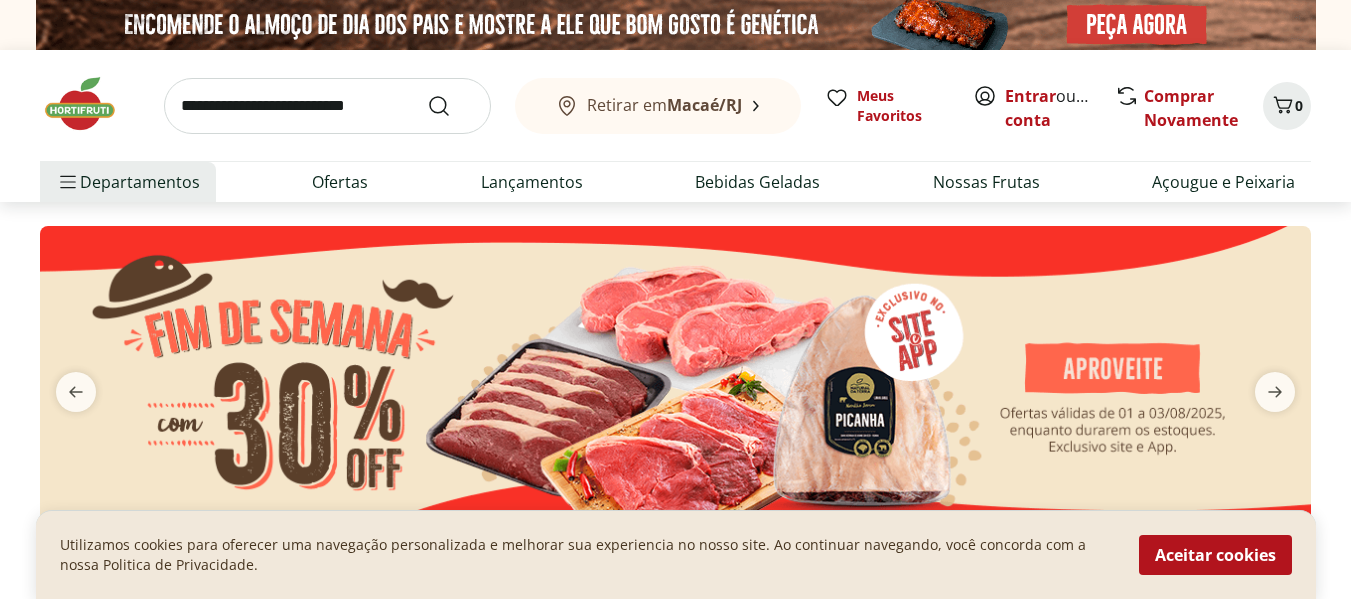 click at bounding box center (327, 106) 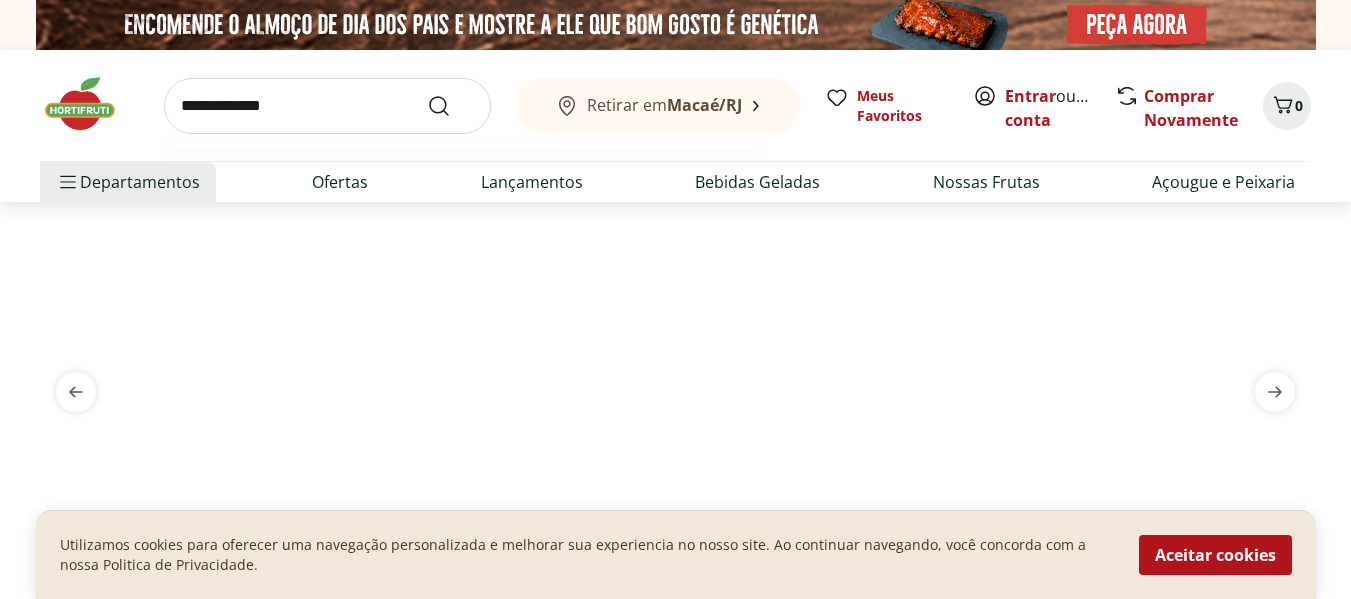 type on "**********" 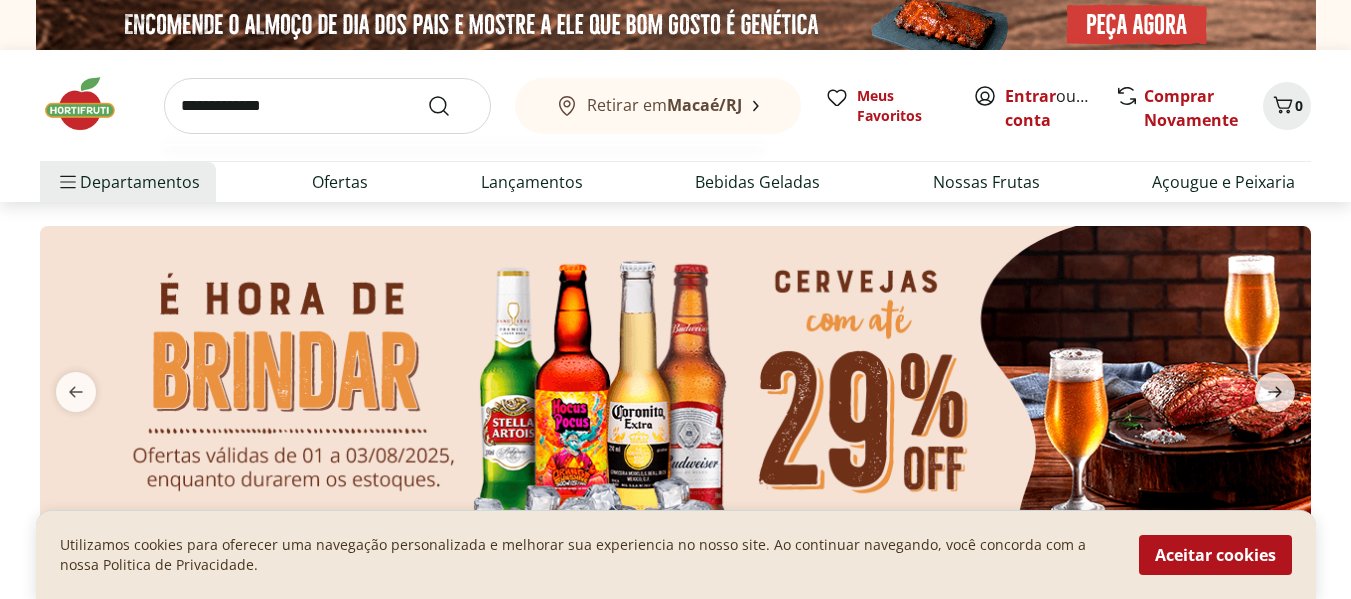 click at bounding box center (451, 106) 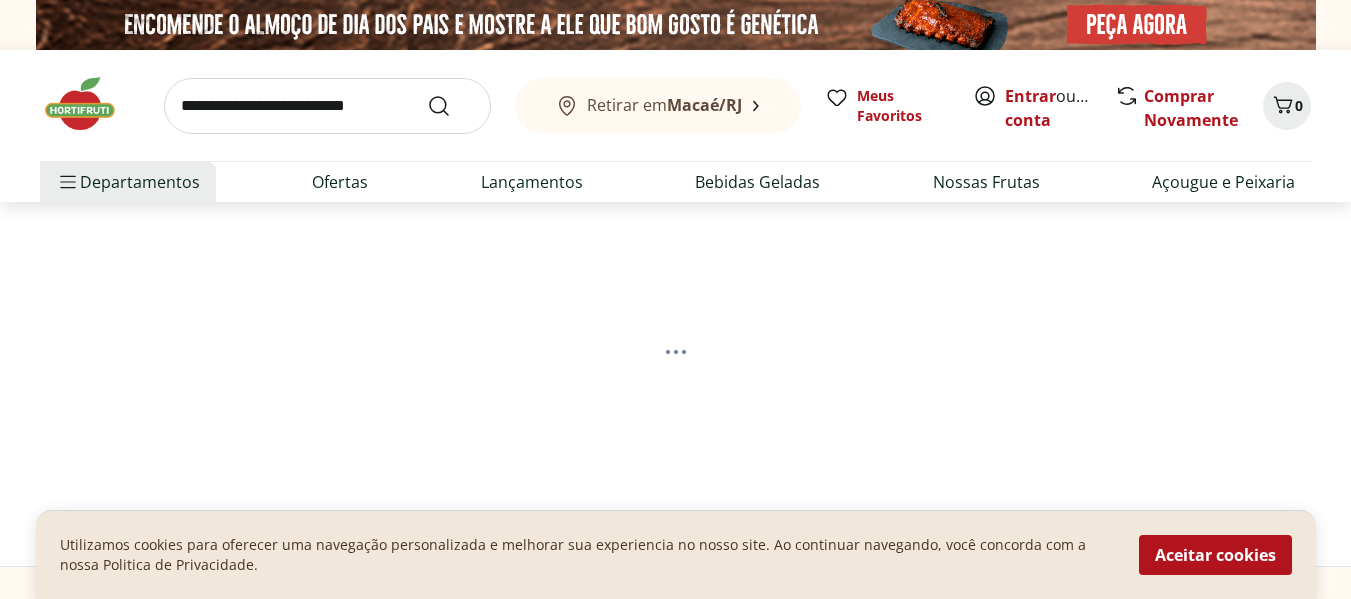 select on "**********" 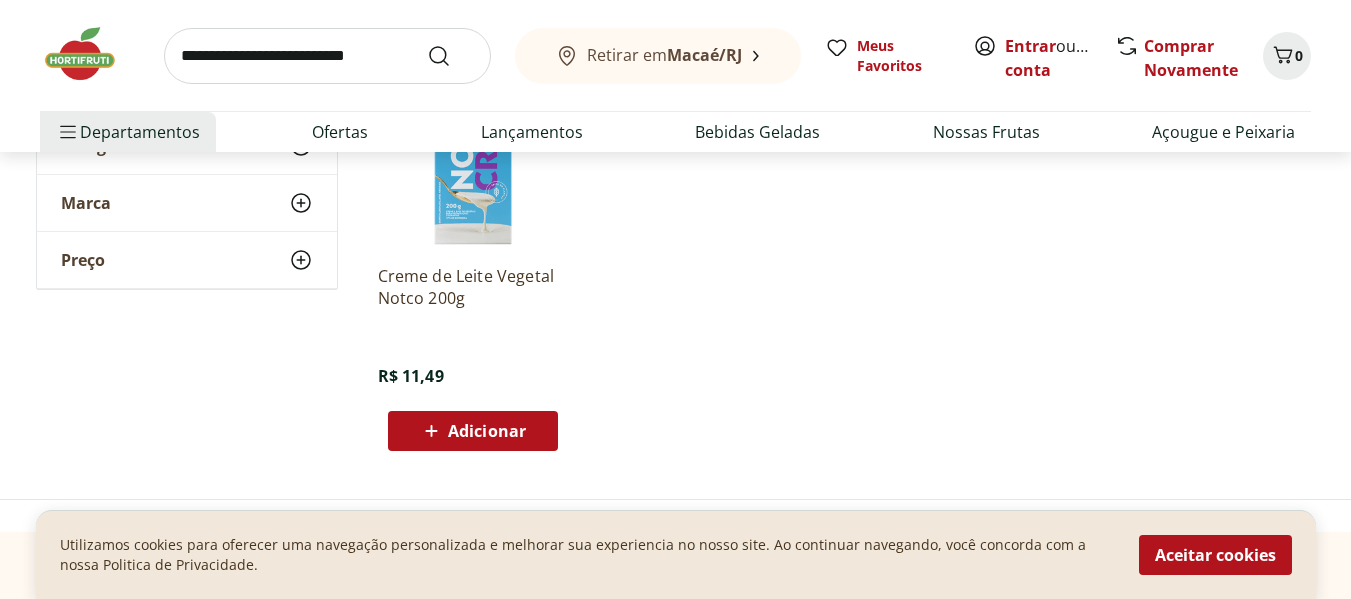 scroll, scrollTop: 400, scrollLeft: 0, axis: vertical 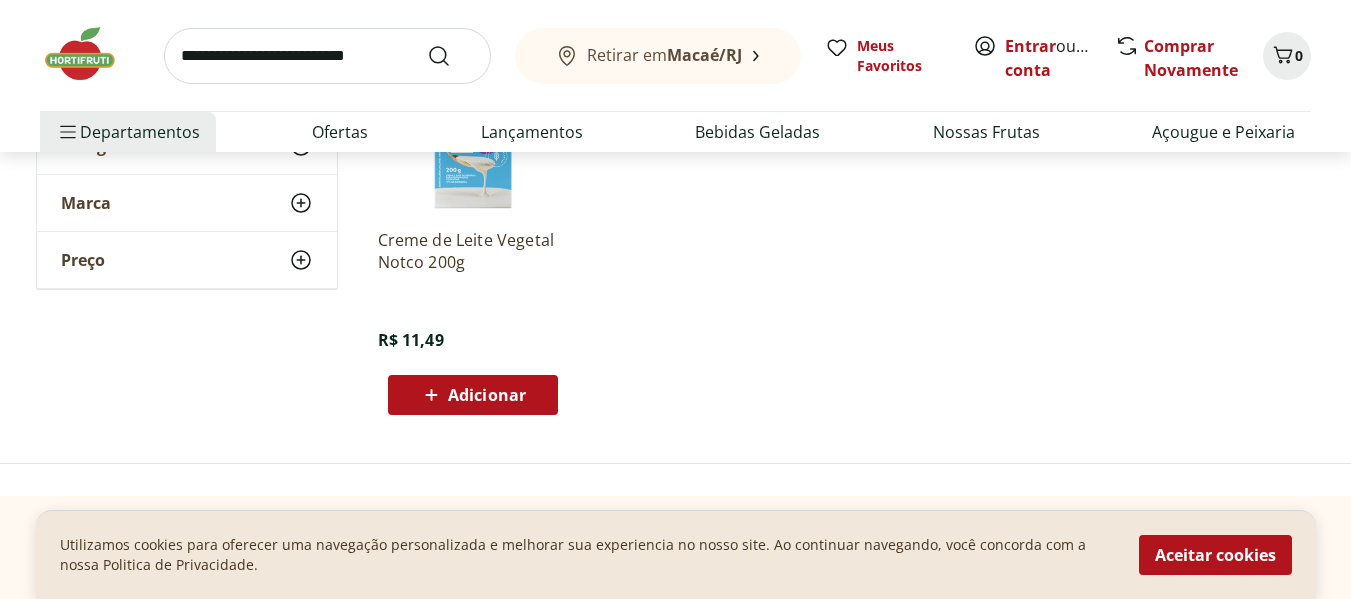 click at bounding box center [327, 56] 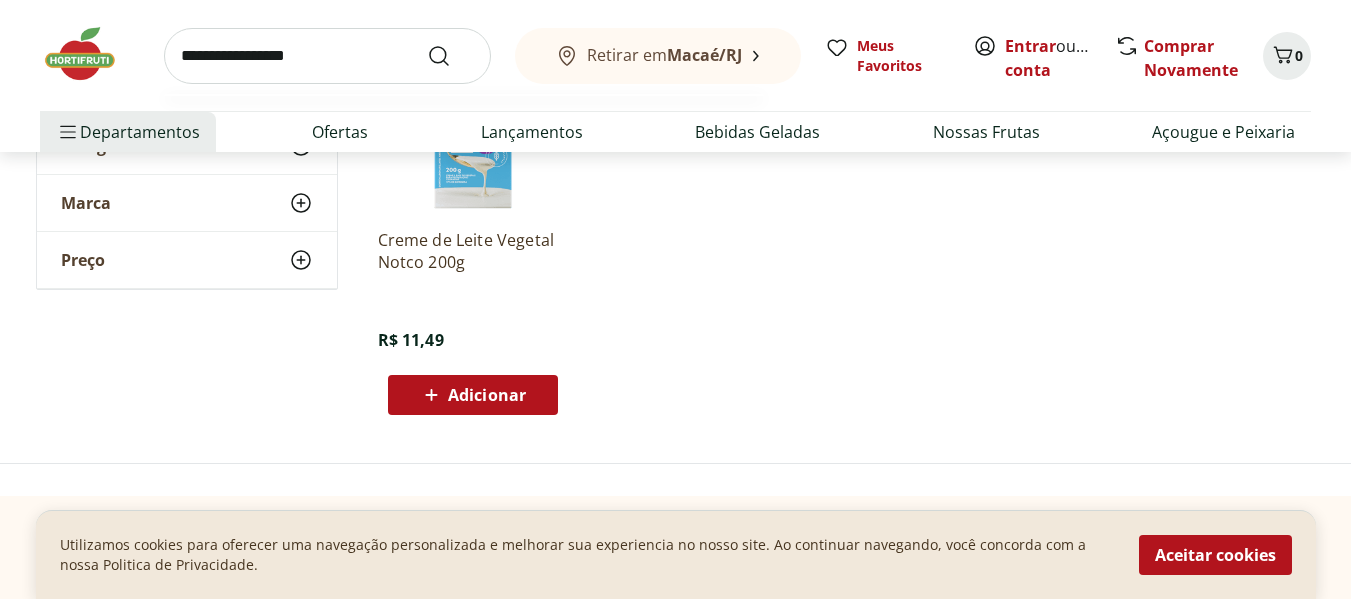 type on "**********" 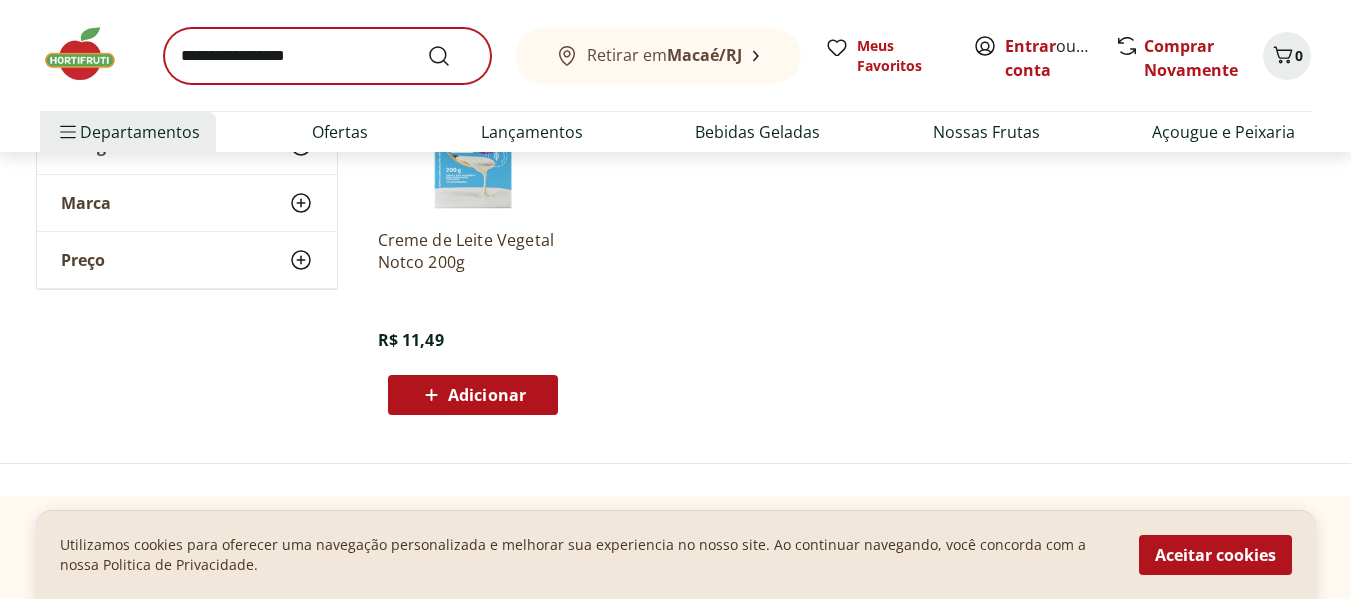 scroll, scrollTop: 0, scrollLeft: 0, axis: both 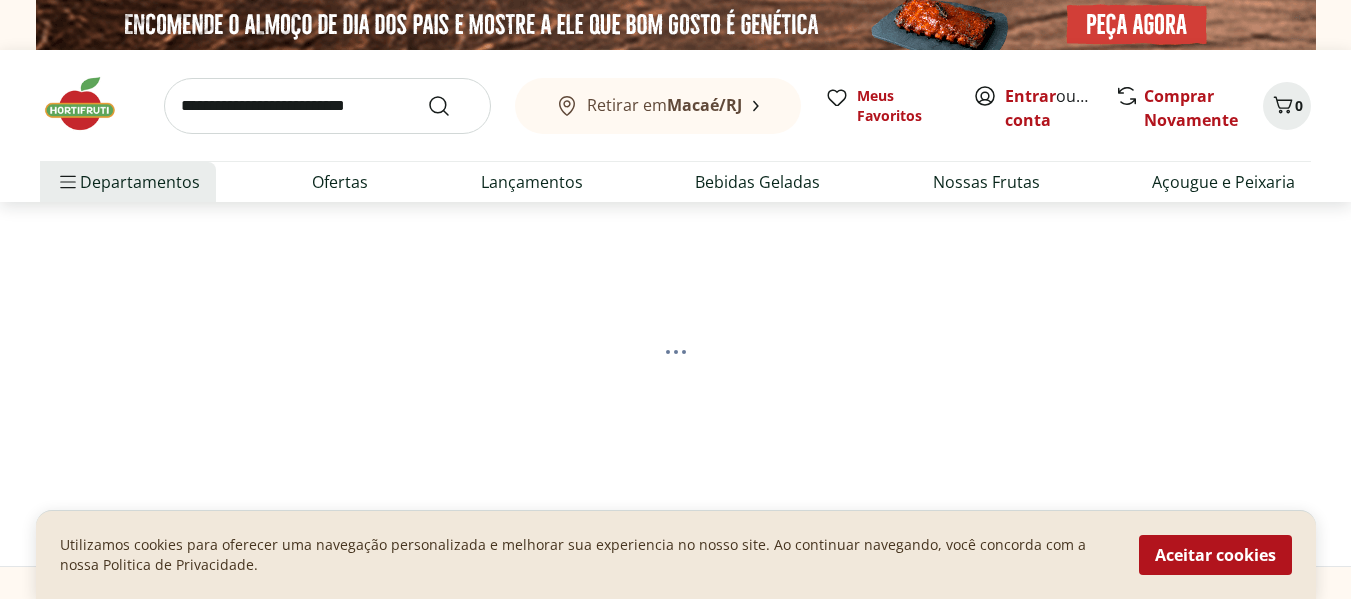select on "**********" 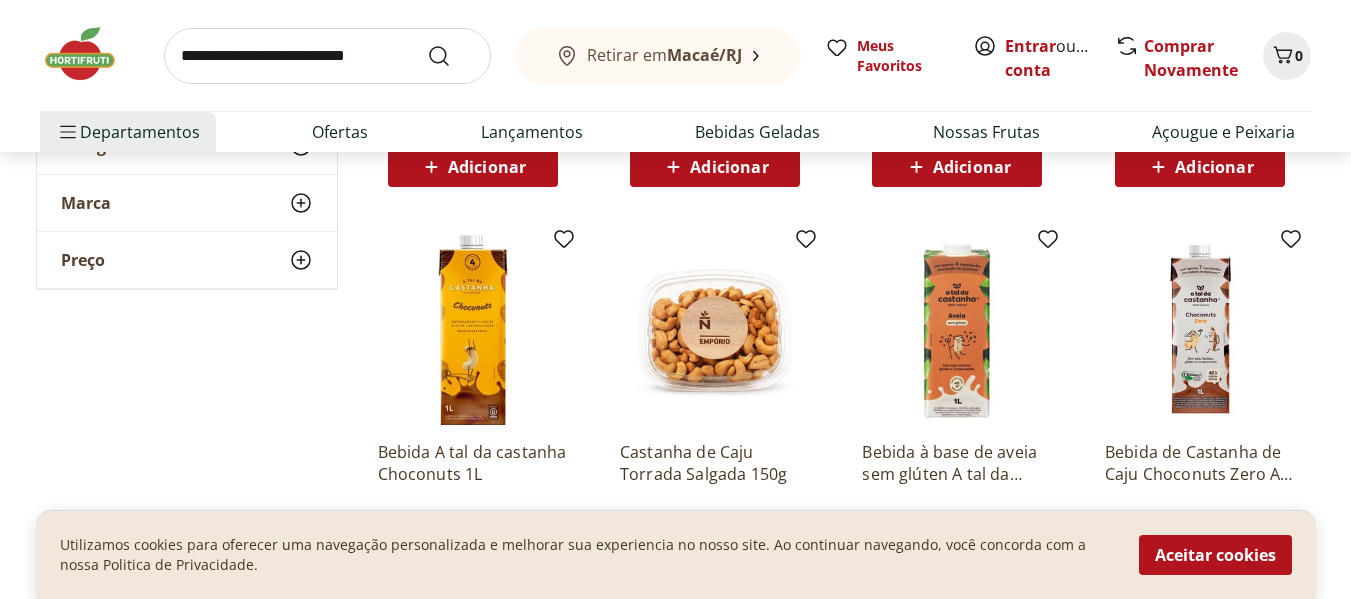 scroll, scrollTop: 600, scrollLeft: 0, axis: vertical 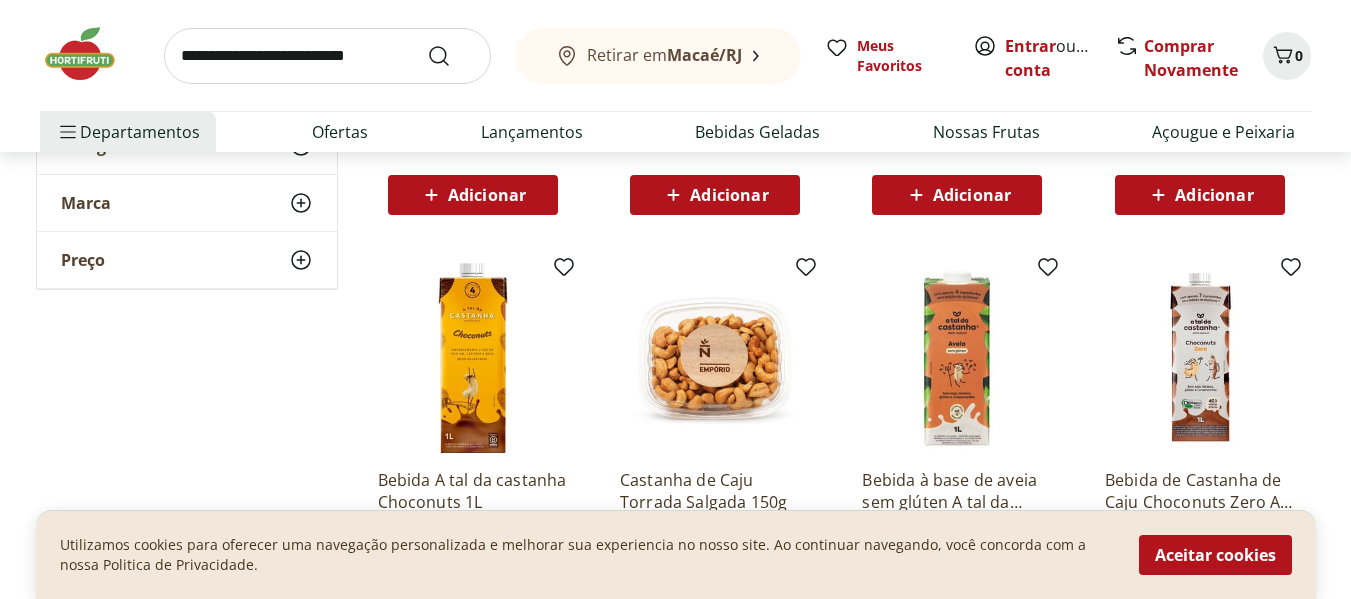 click at bounding box center (473, 358) 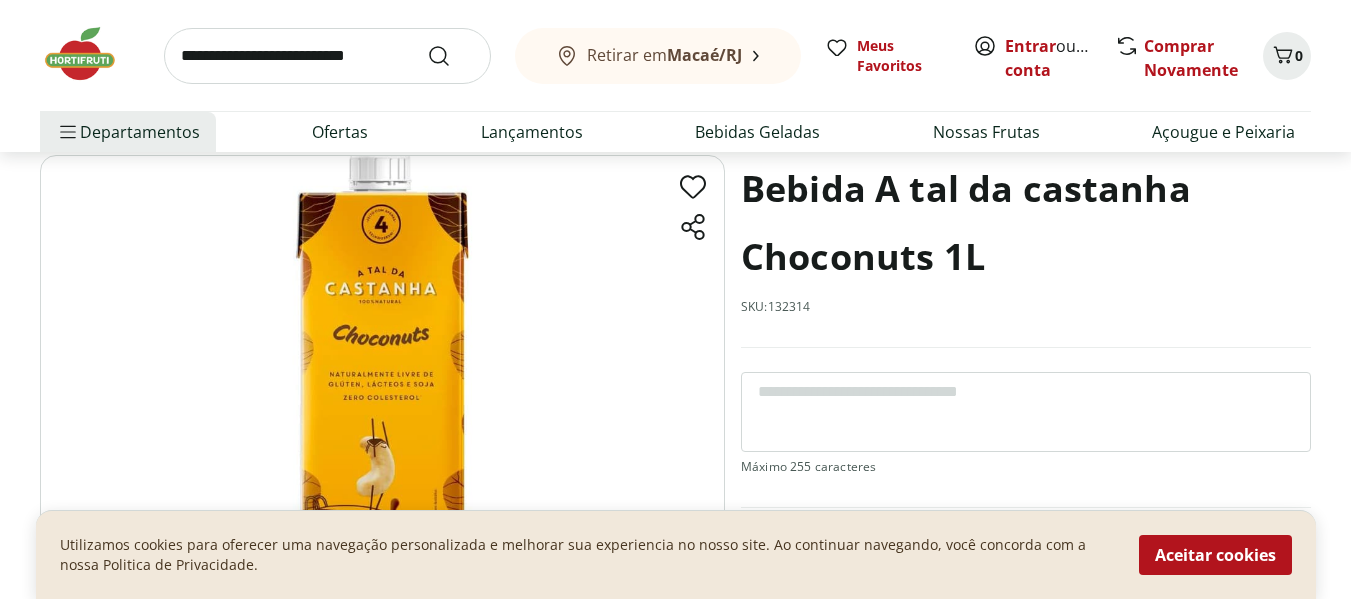 scroll, scrollTop: 100, scrollLeft: 0, axis: vertical 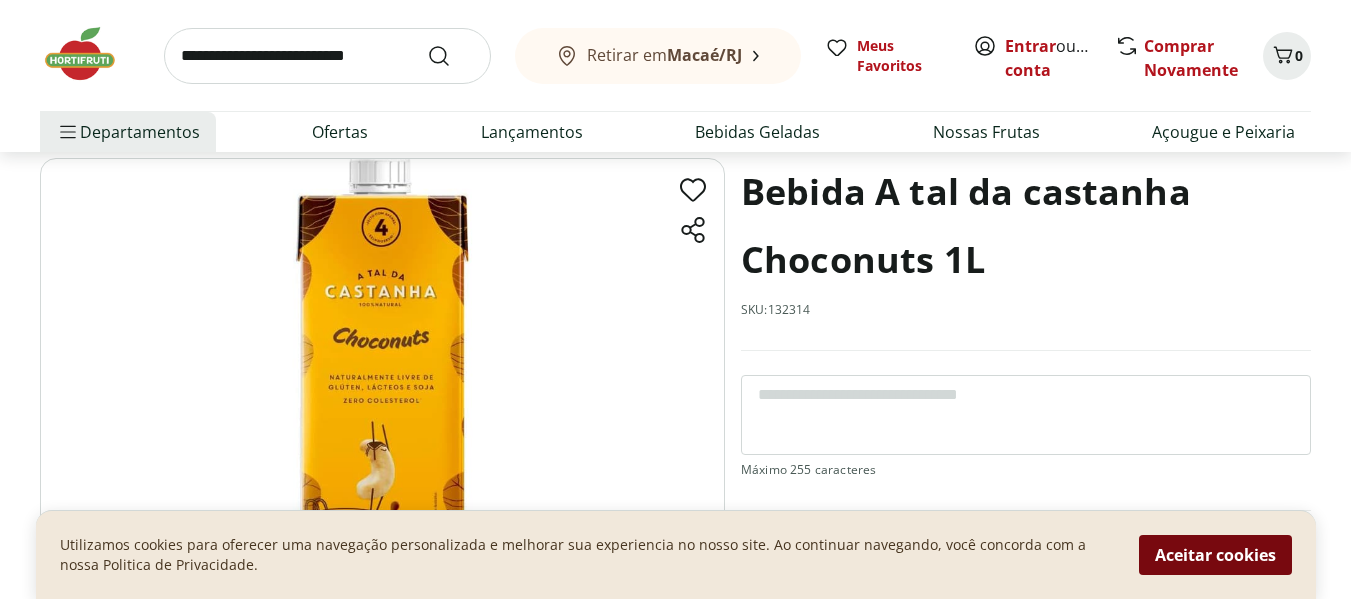 click on "Aceitar cookies" at bounding box center [1215, 555] 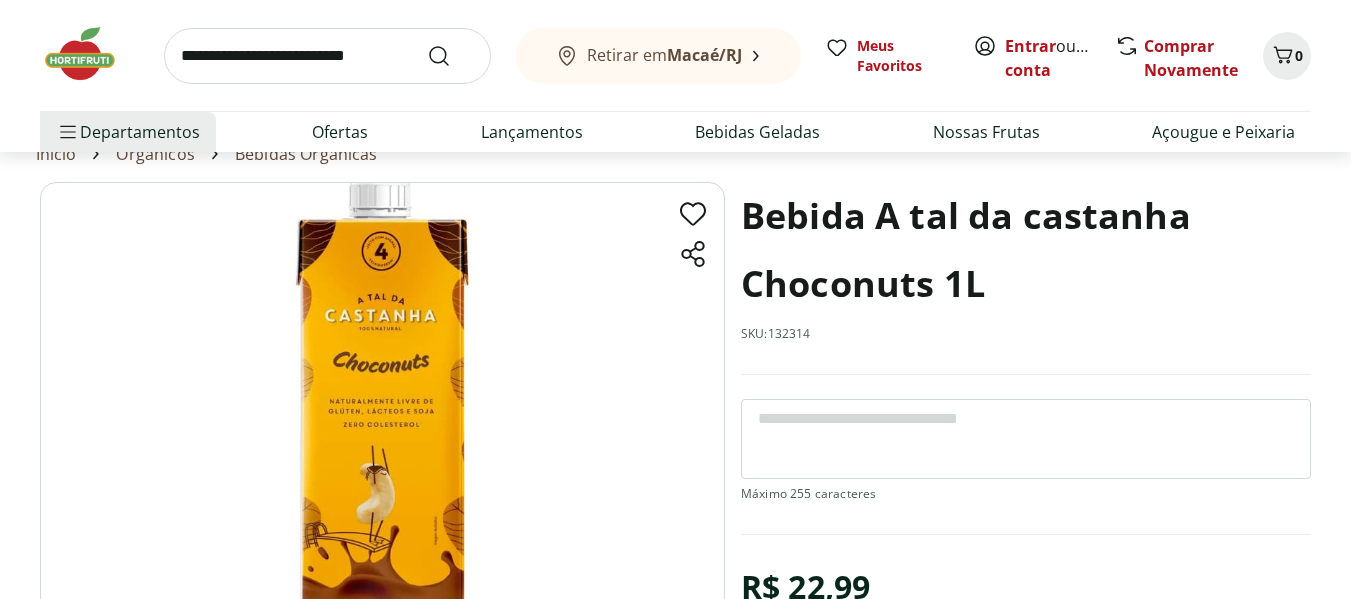 scroll, scrollTop: 0, scrollLeft: 0, axis: both 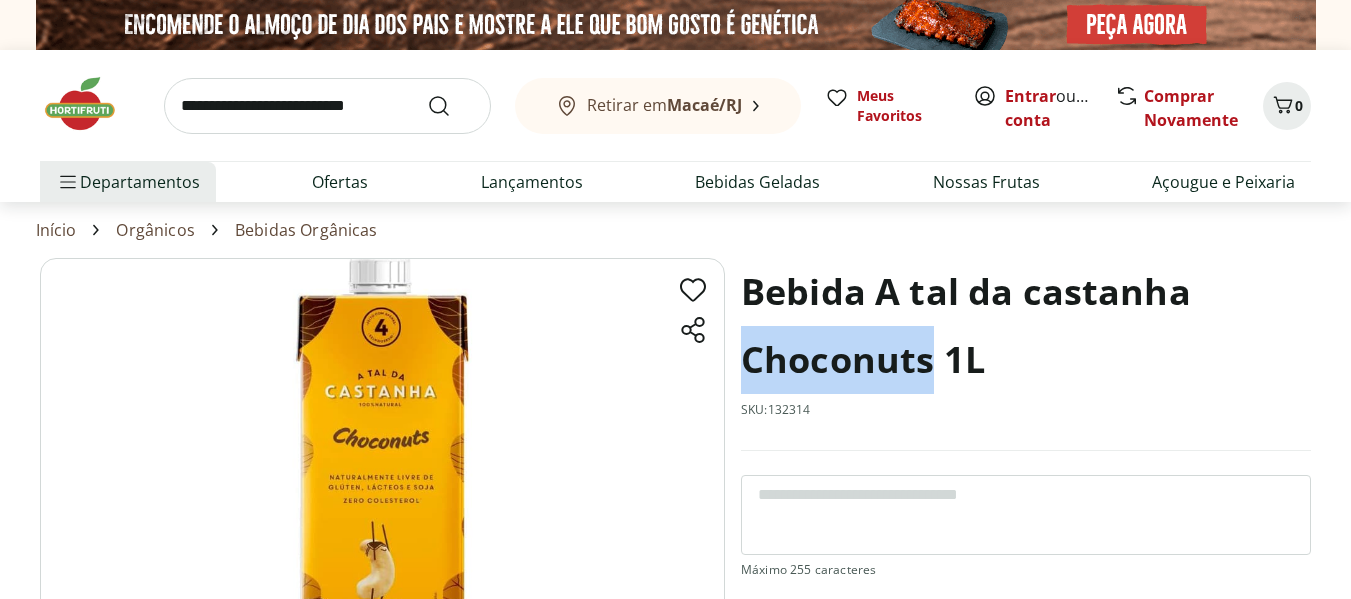 drag, startPoint x: 743, startPoint y: 361, endPoint x: 925, endPoint y: 373, distance: 182.39517 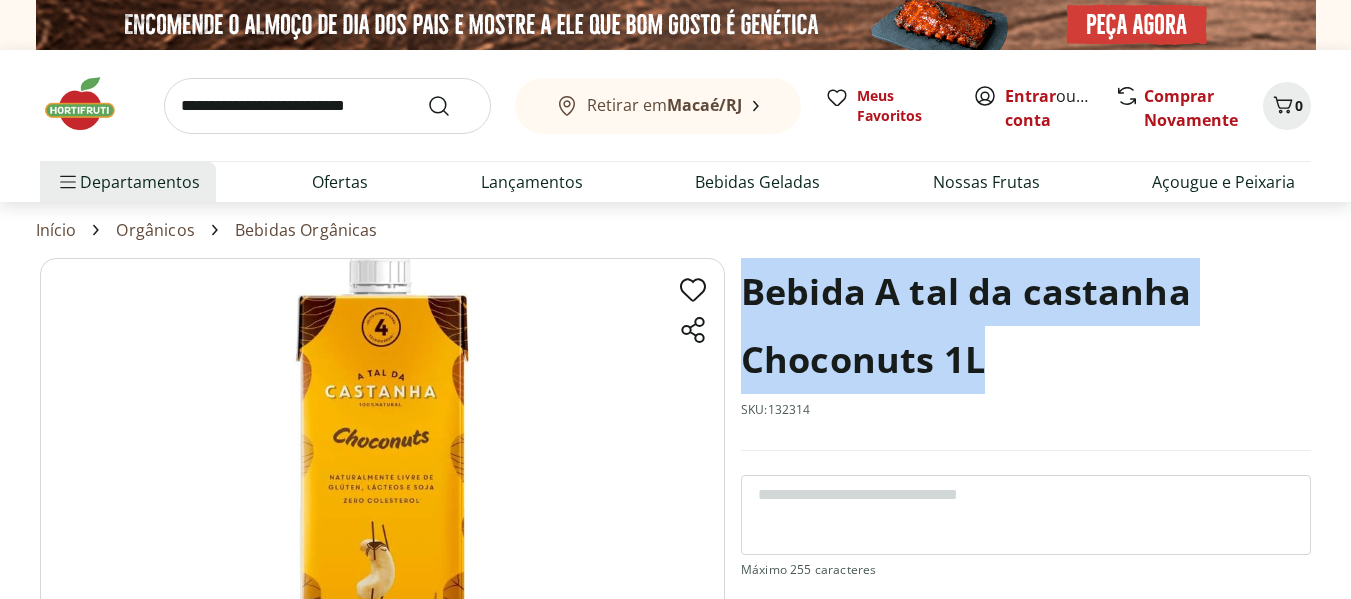 drag, startPoint x: 745, startPoint y: 291, endPoint x: 992, endPoint y: 361, distance: 256.72748 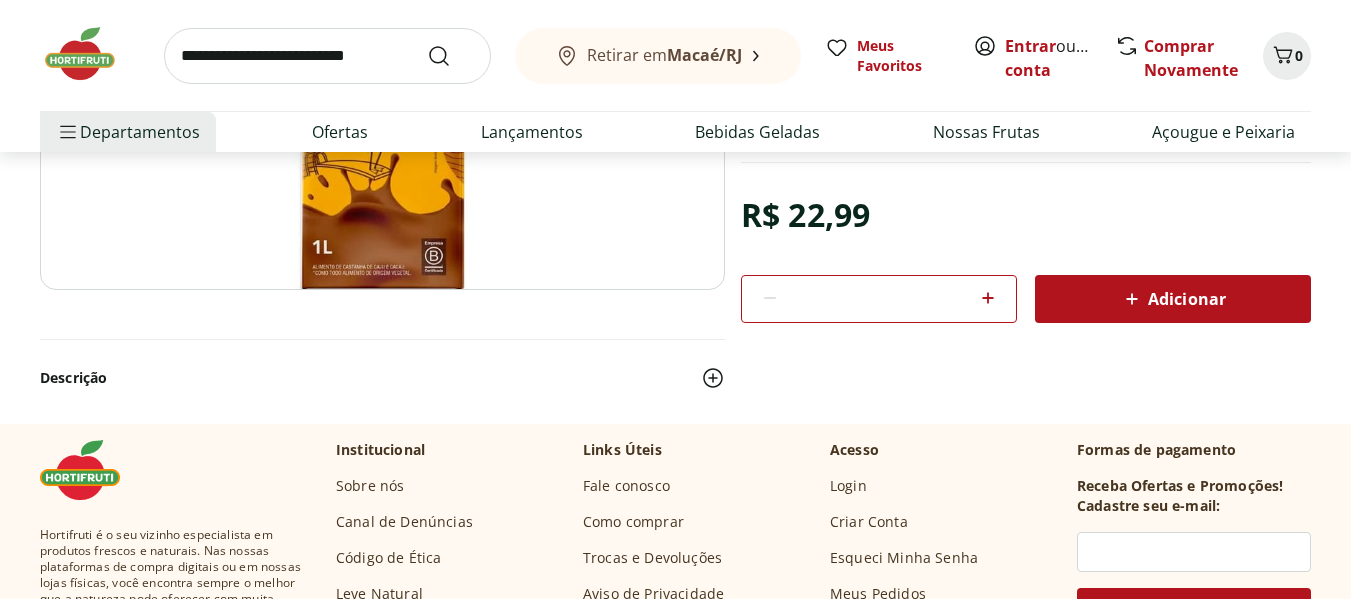 scroll, scrollTop: 400, scrollLeft: 0, axis: vertical 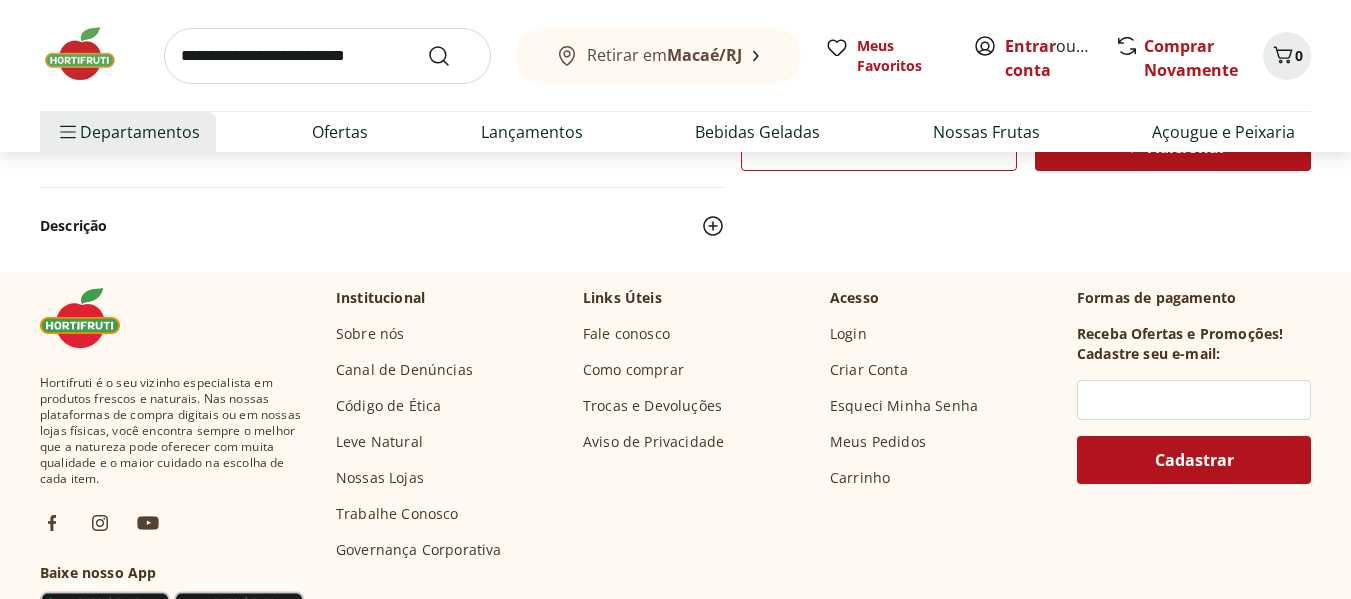 select on "**********" 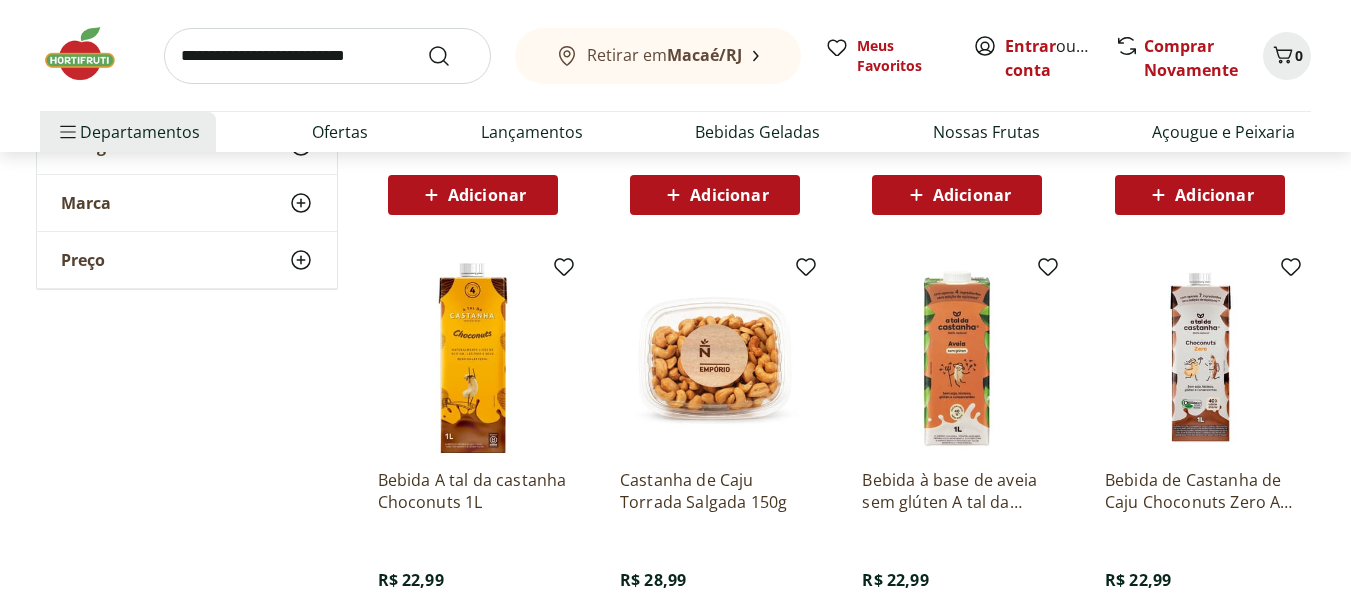 click at bounding box center (1200, 358) 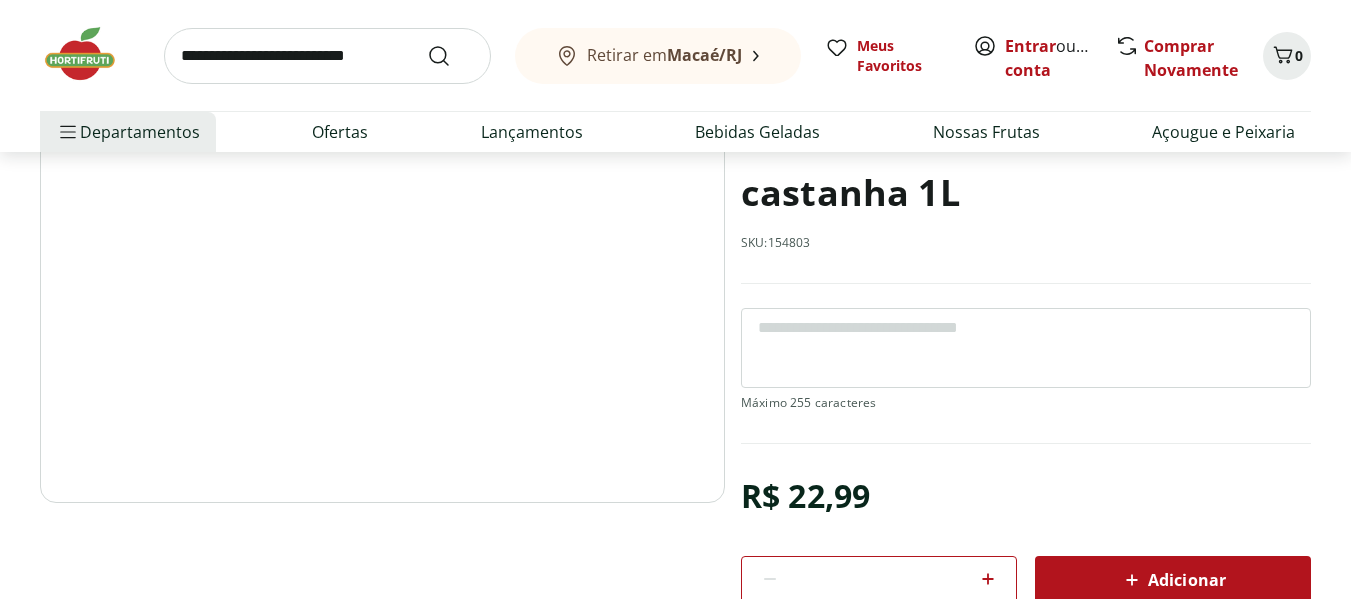scroll, scrollTop: 200, scrollLeft: 0, axis: vertical 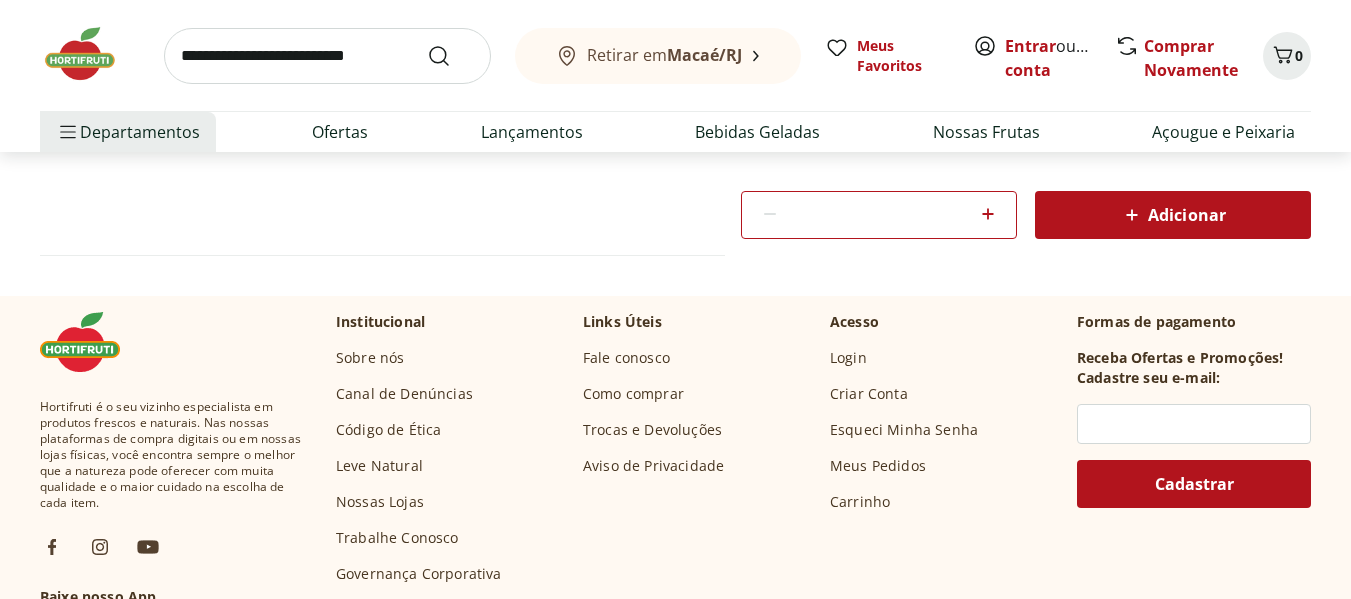 select on "**********" 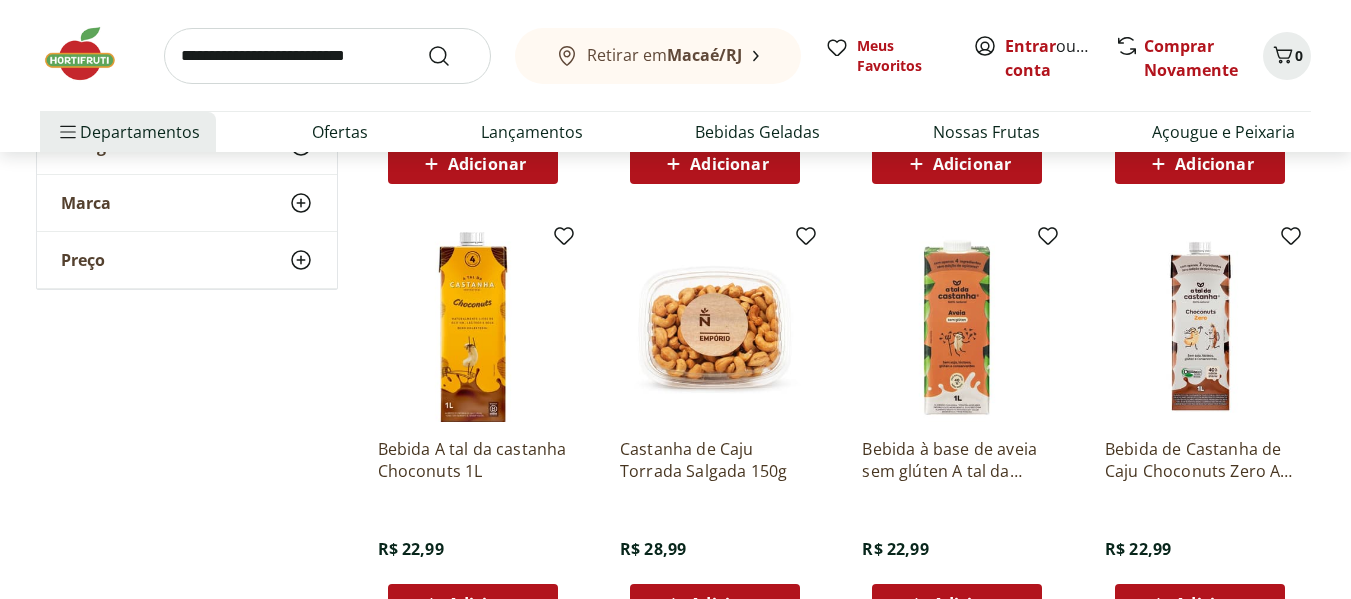 scroll, scrollTop: 800, scrollLeft: 0, axis: vertical 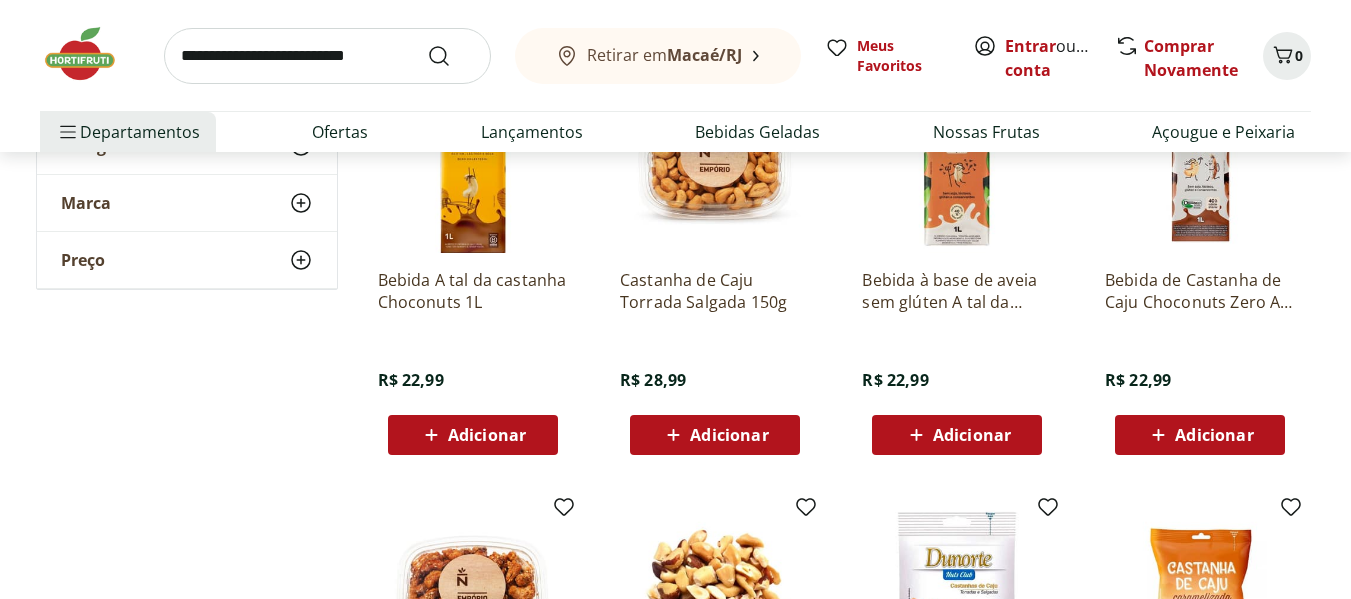click at bounding box center [90, 54] 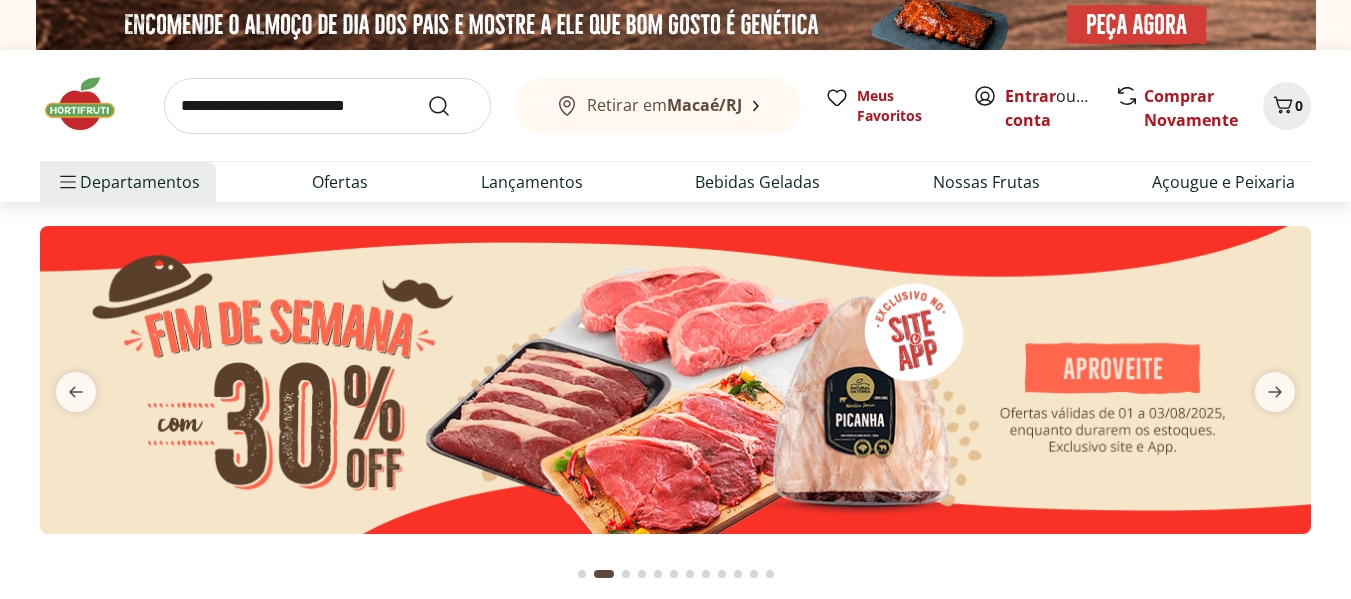 scroll, scrollTop: 100, scrollLeft: 0, axis: vertical 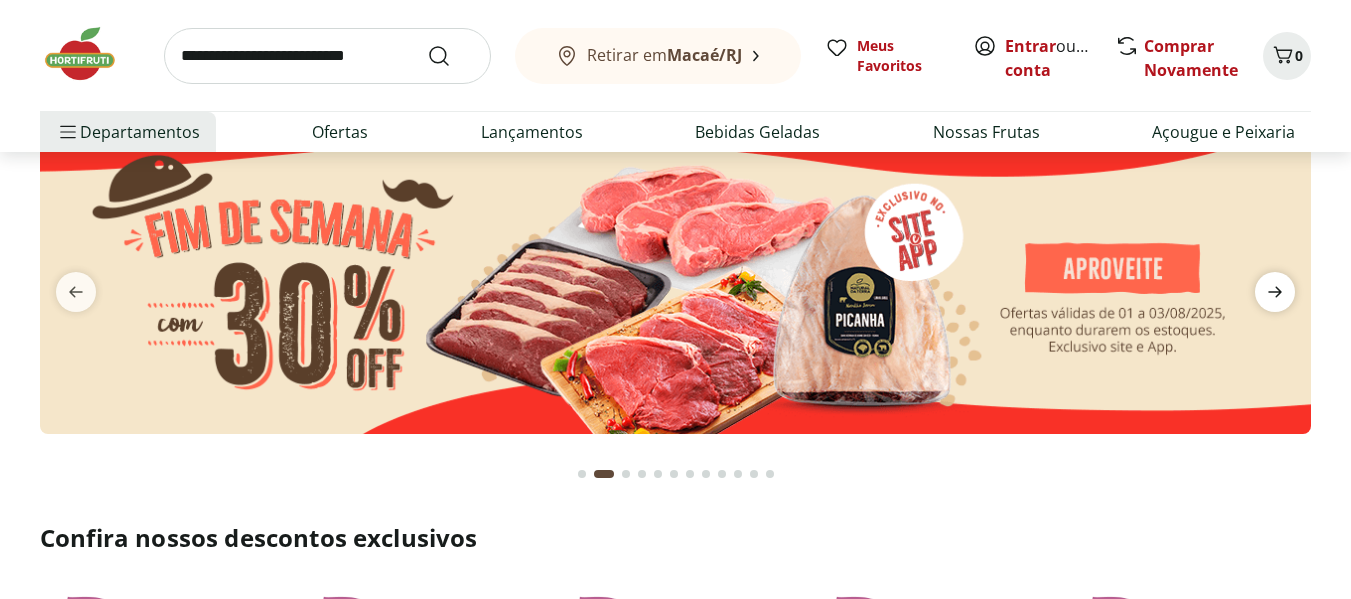 click 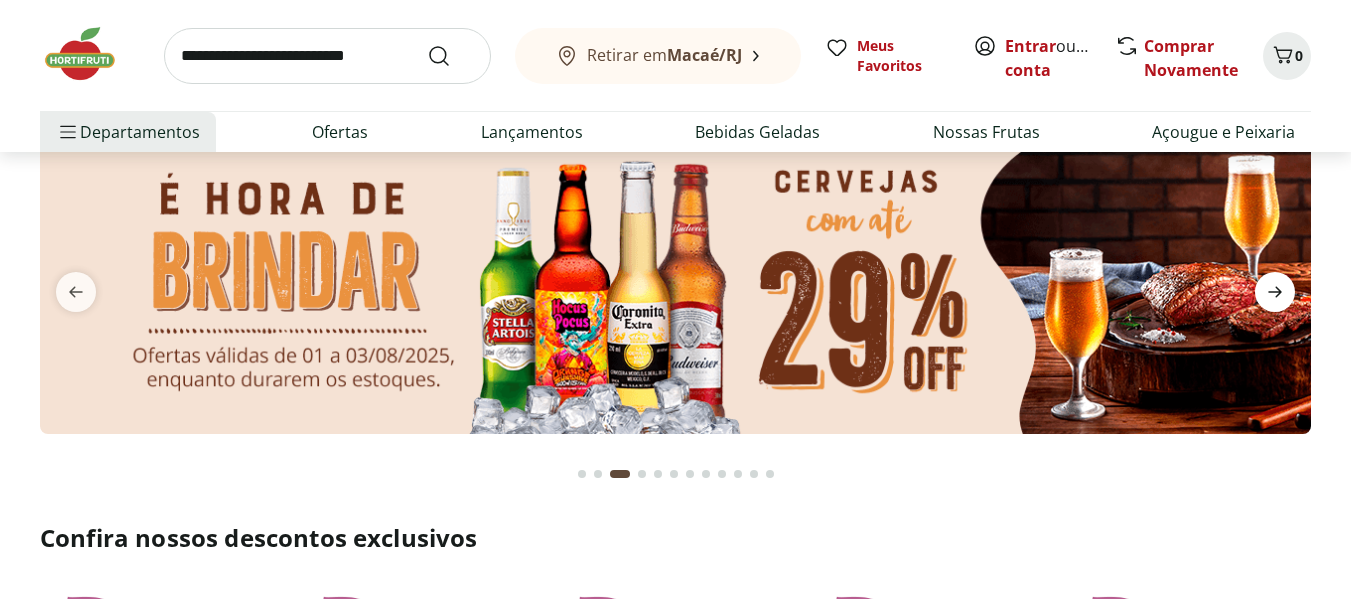 click 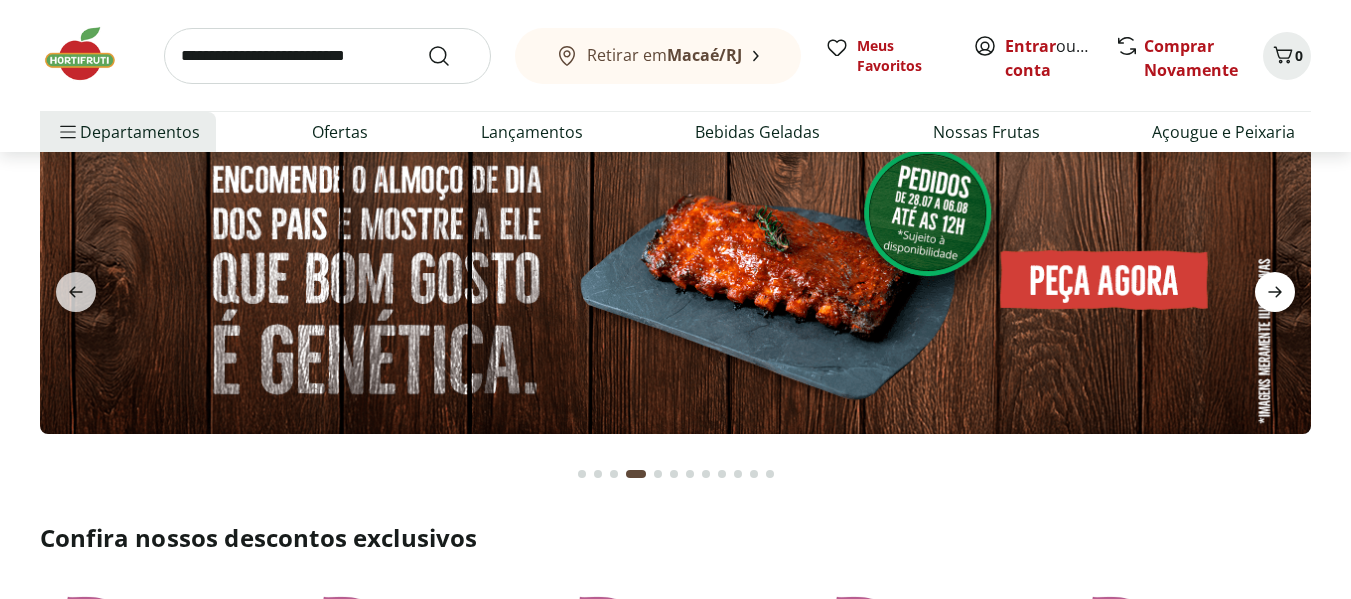 click 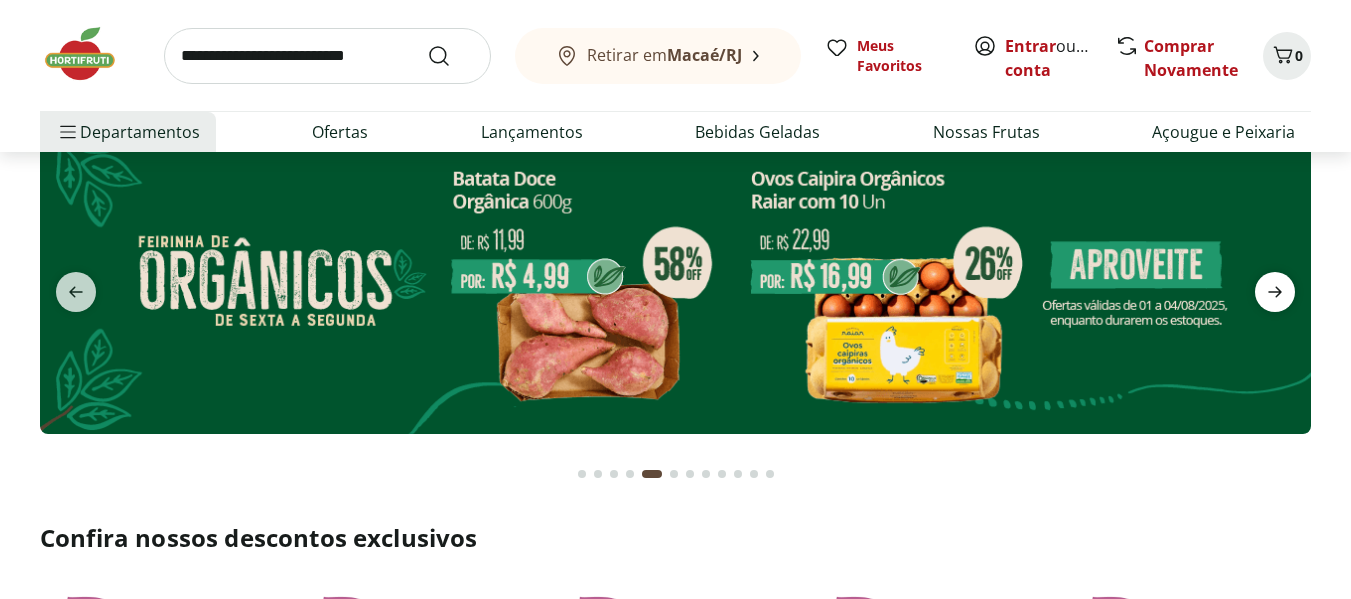 click 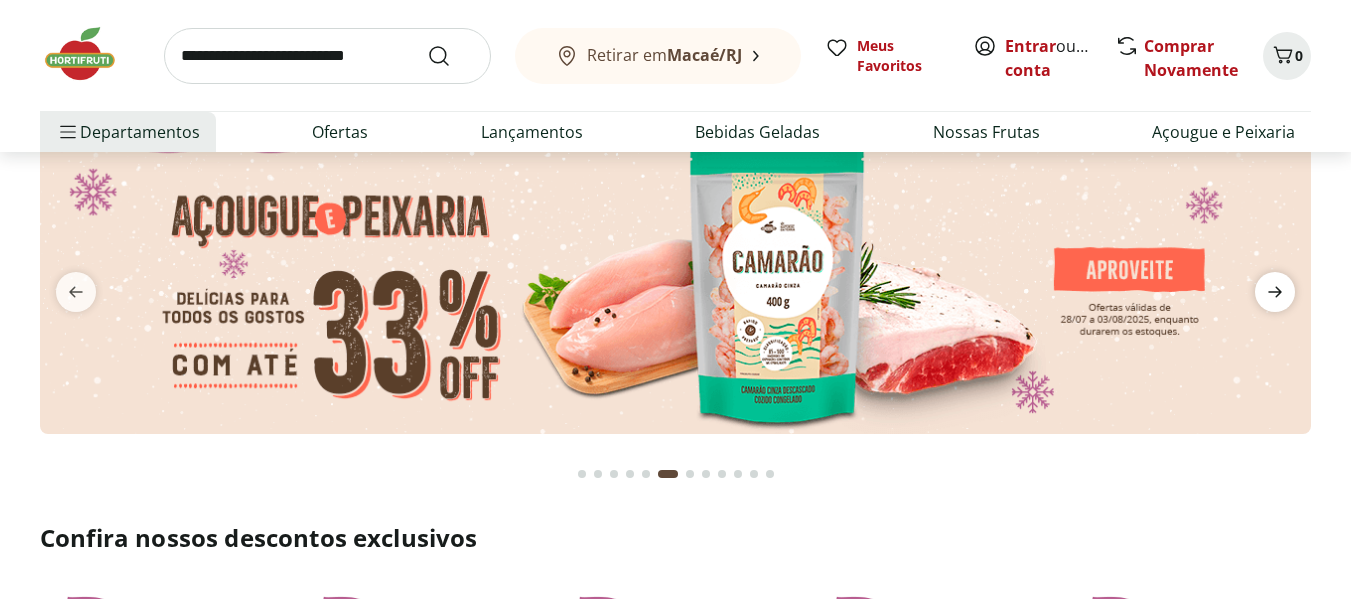 click 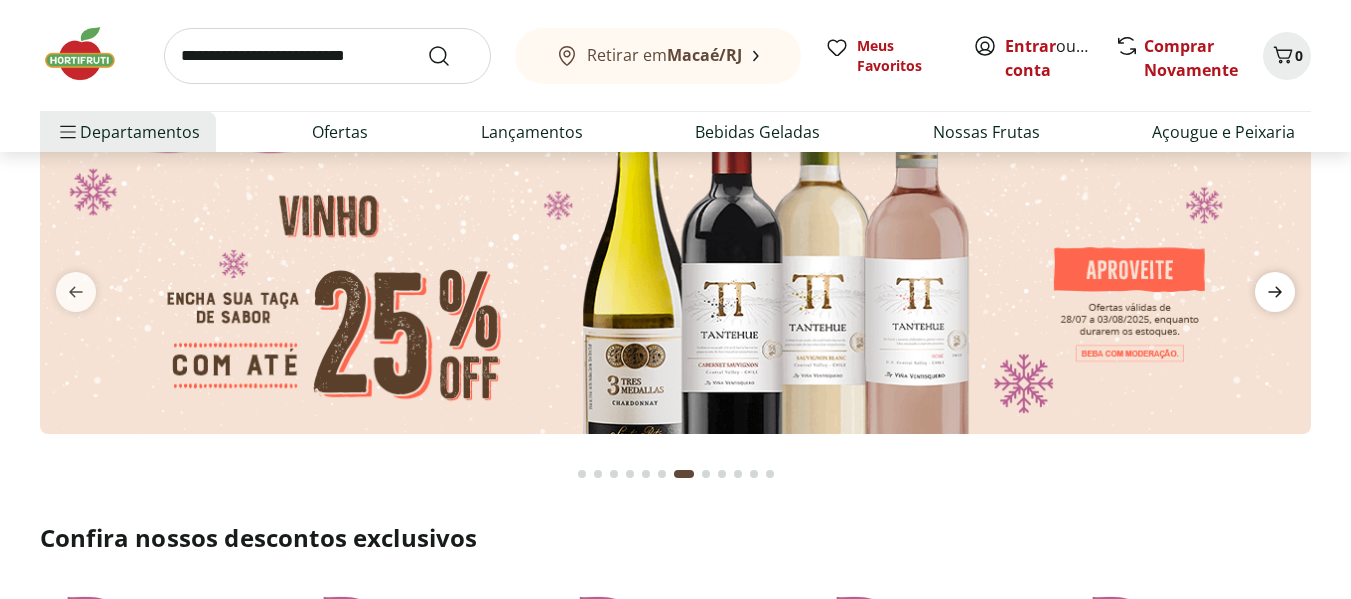click 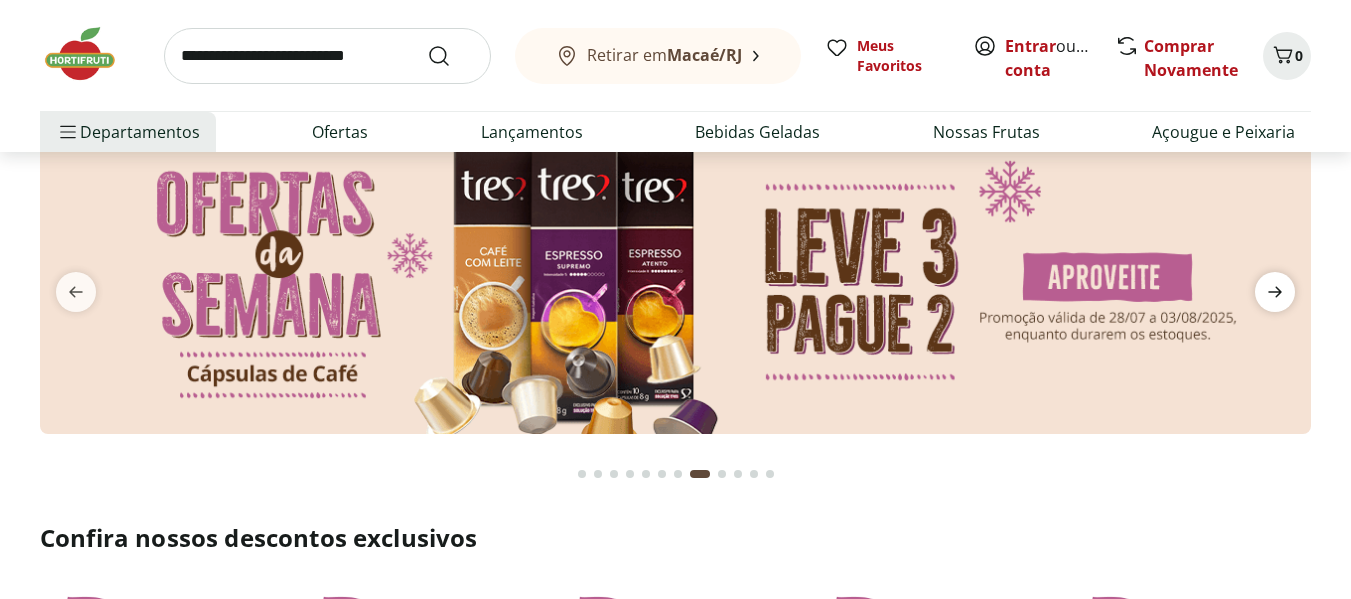 click 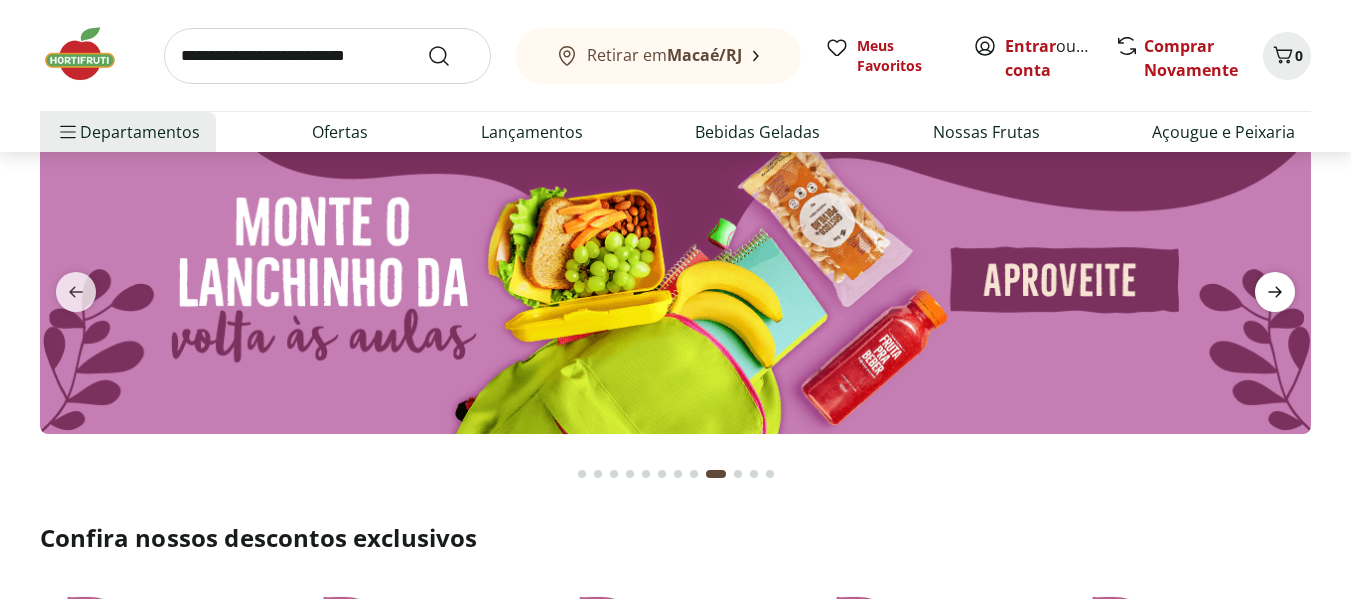 click 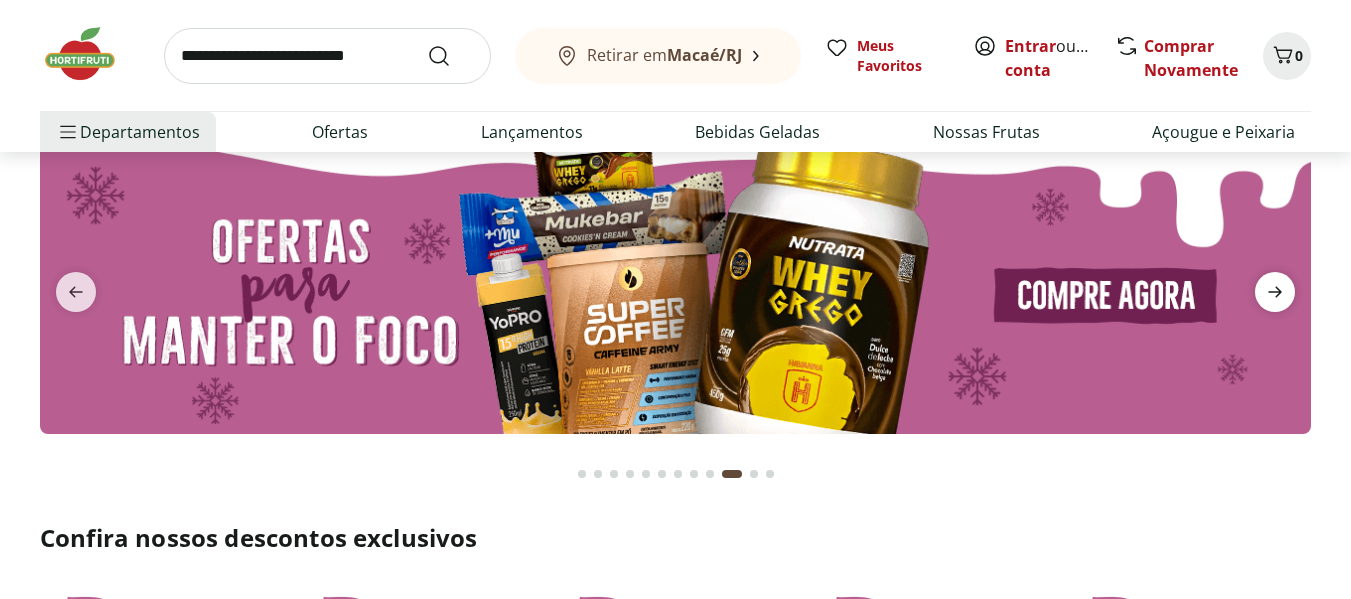 click 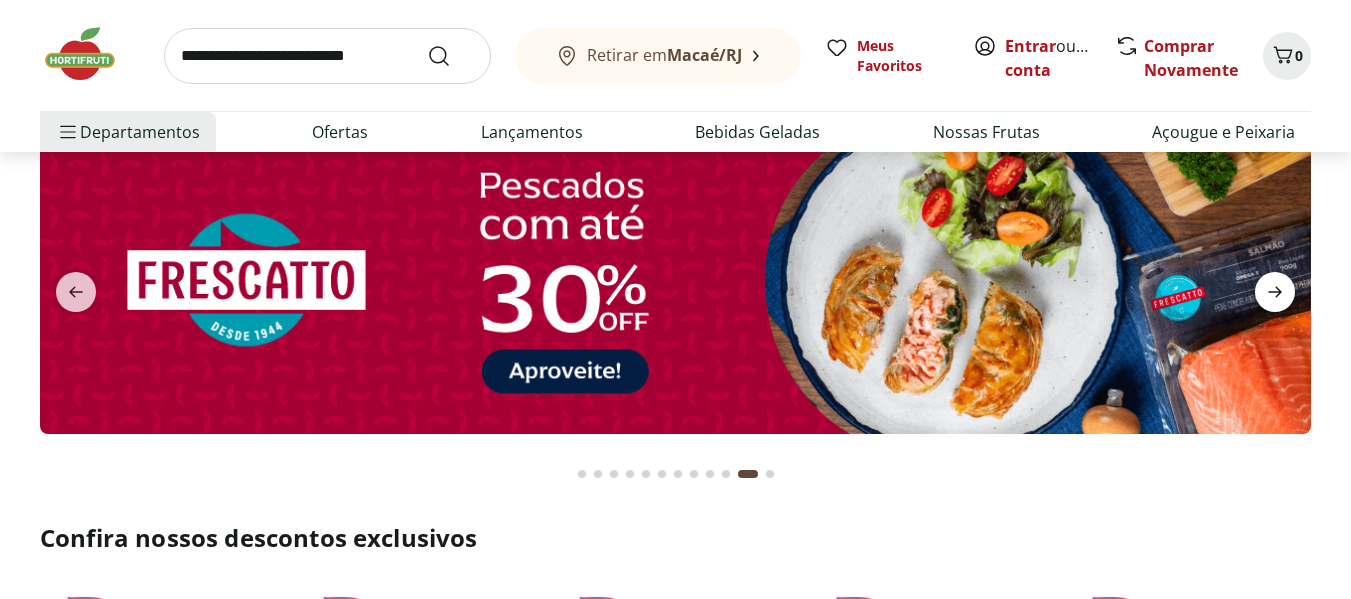 click 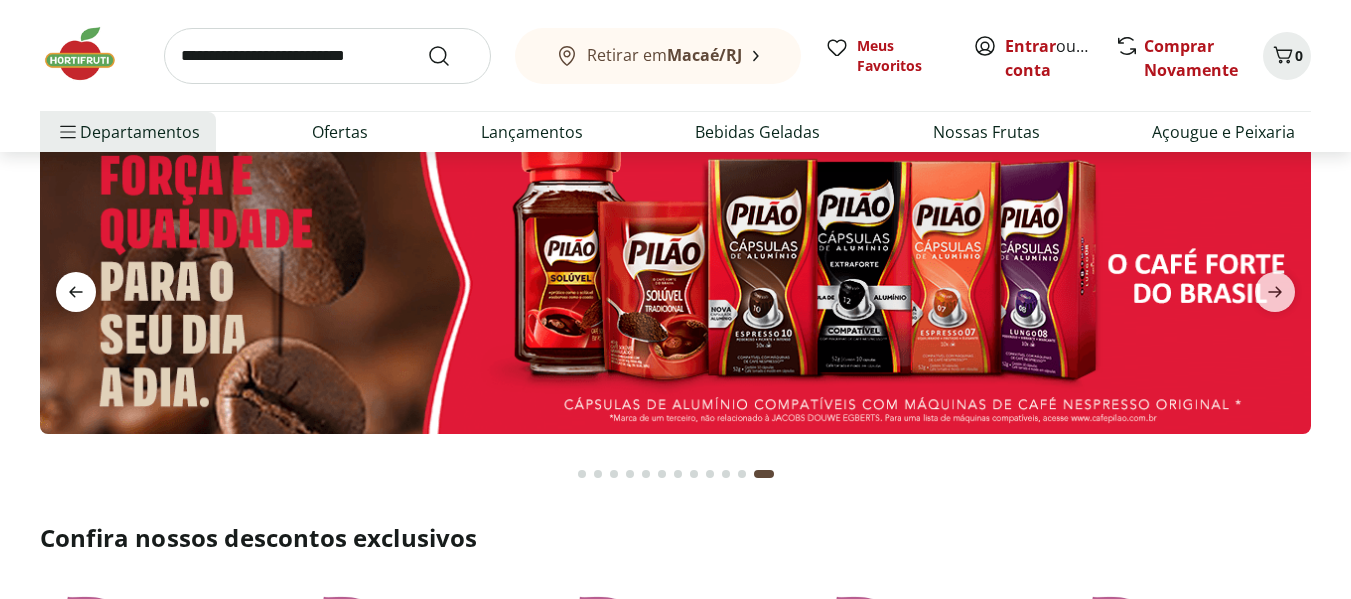 click 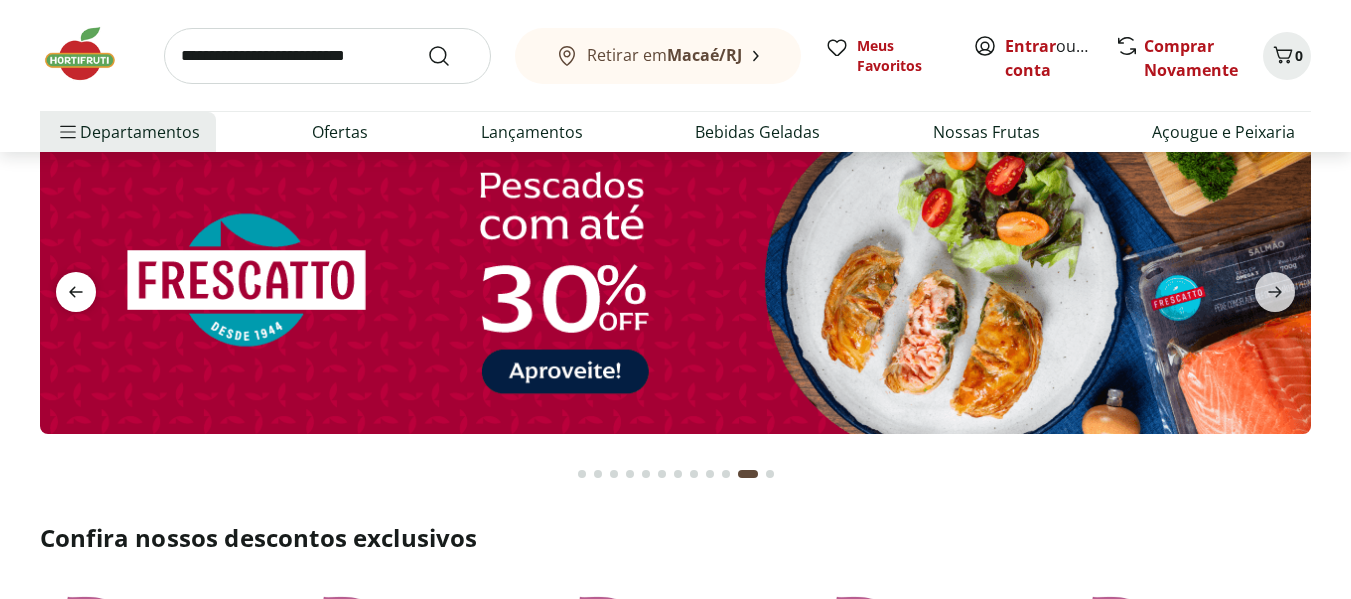 click at bounding box center (76, 292) 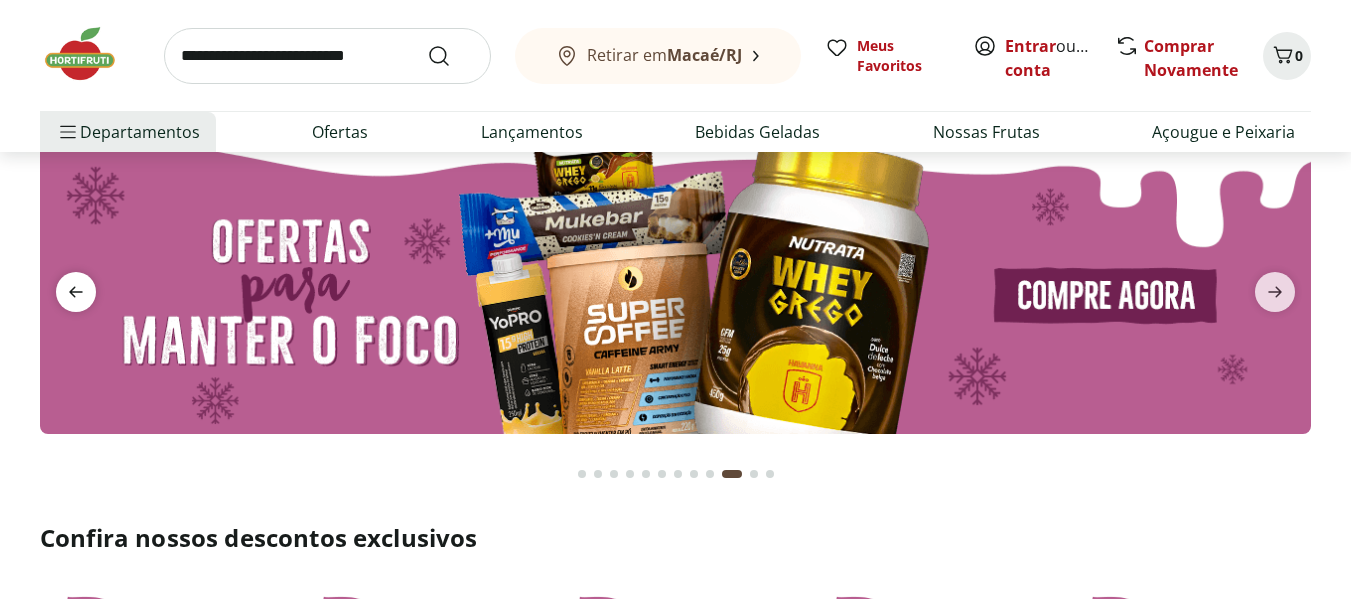 click at bounding box center (76, 292) 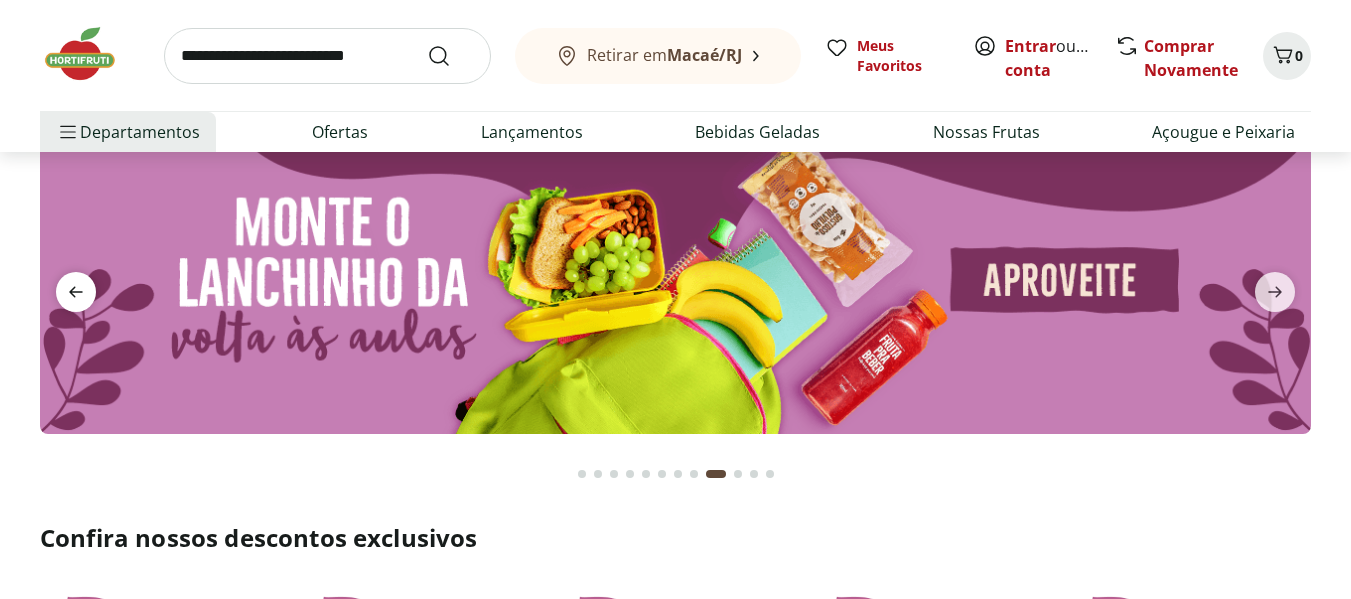 click at bounding box center [76, 292] 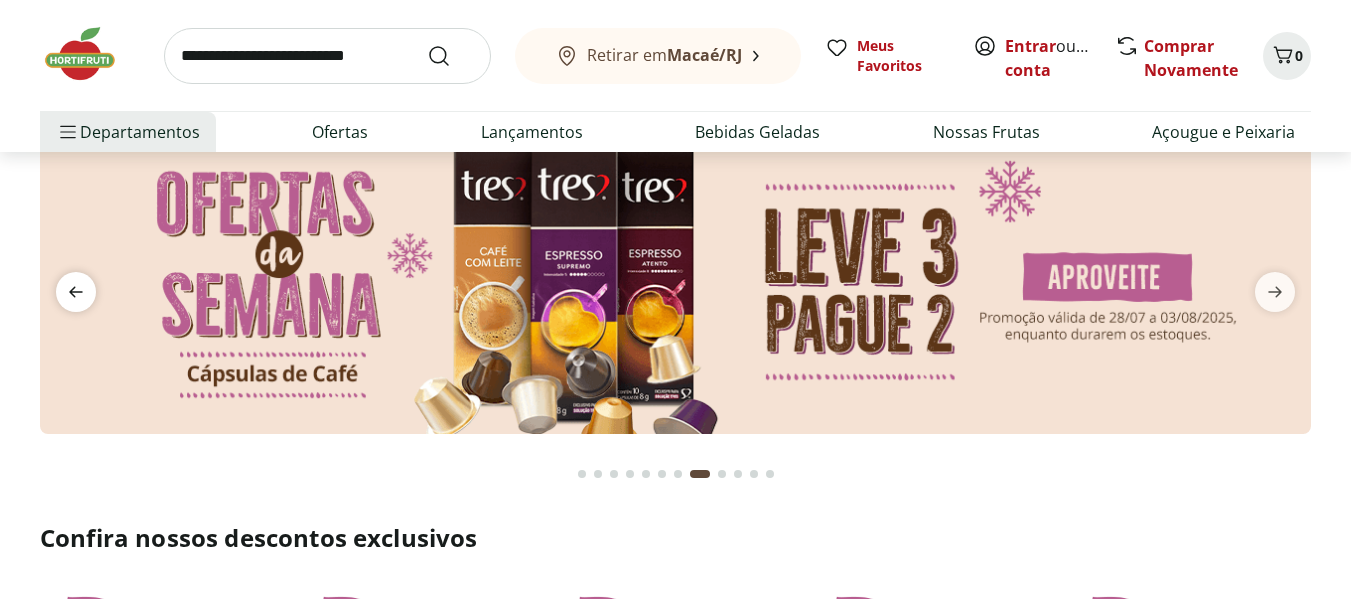 click at bounding box center (76, 292) 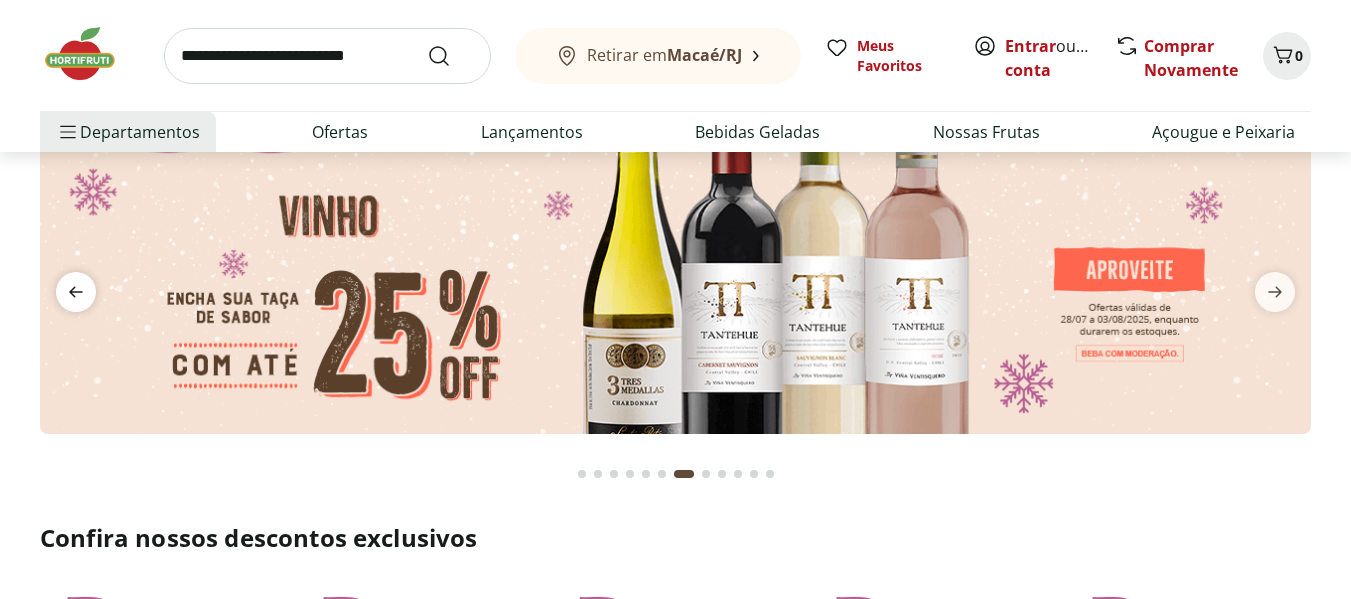click at bounding box center [76, 292] 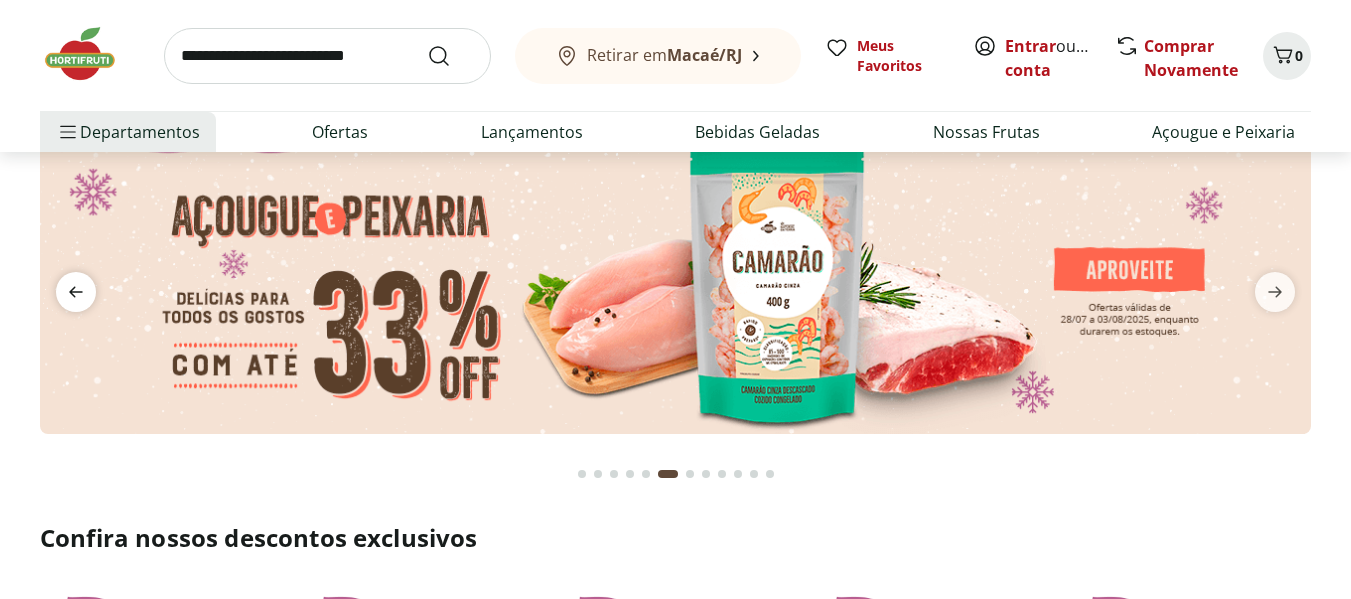 click at bounding box center (76, 292) 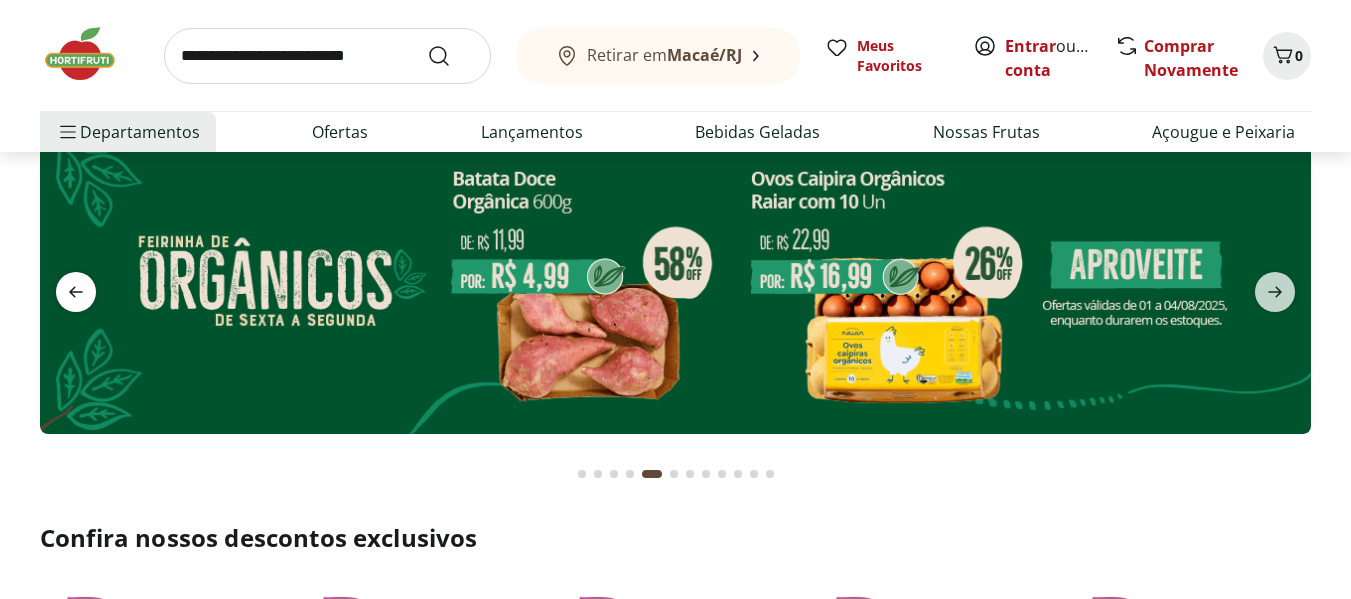 click at bounding box center (76, 292) 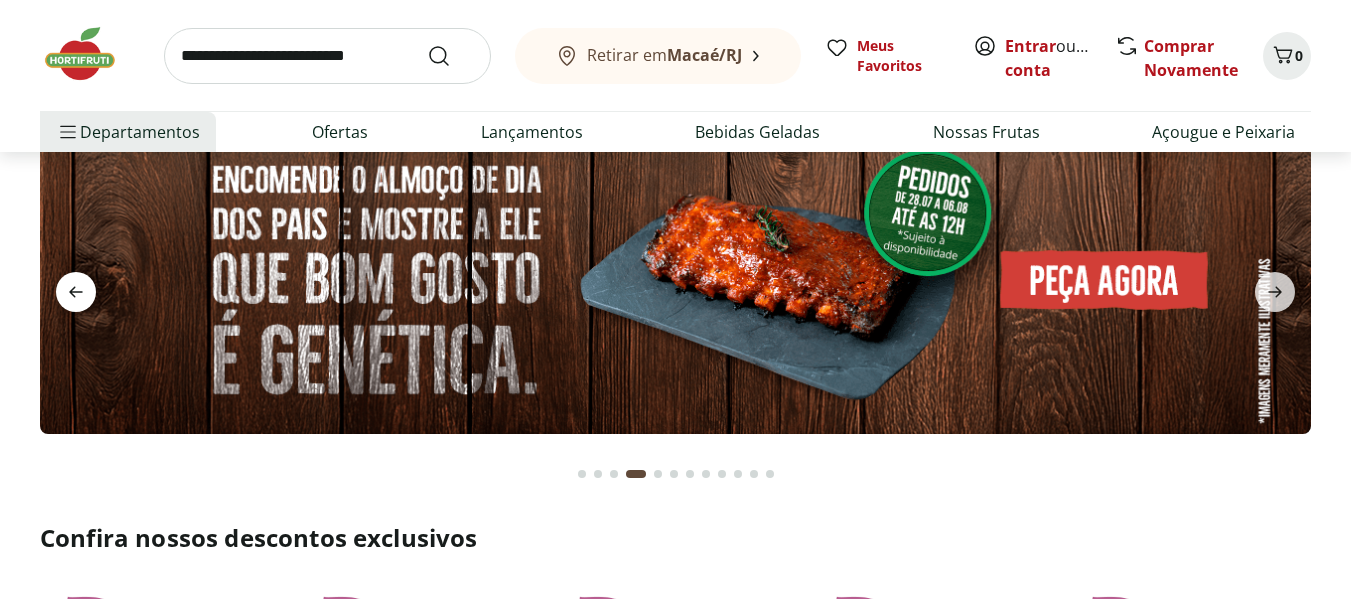 click at bounding box center (76, 292) 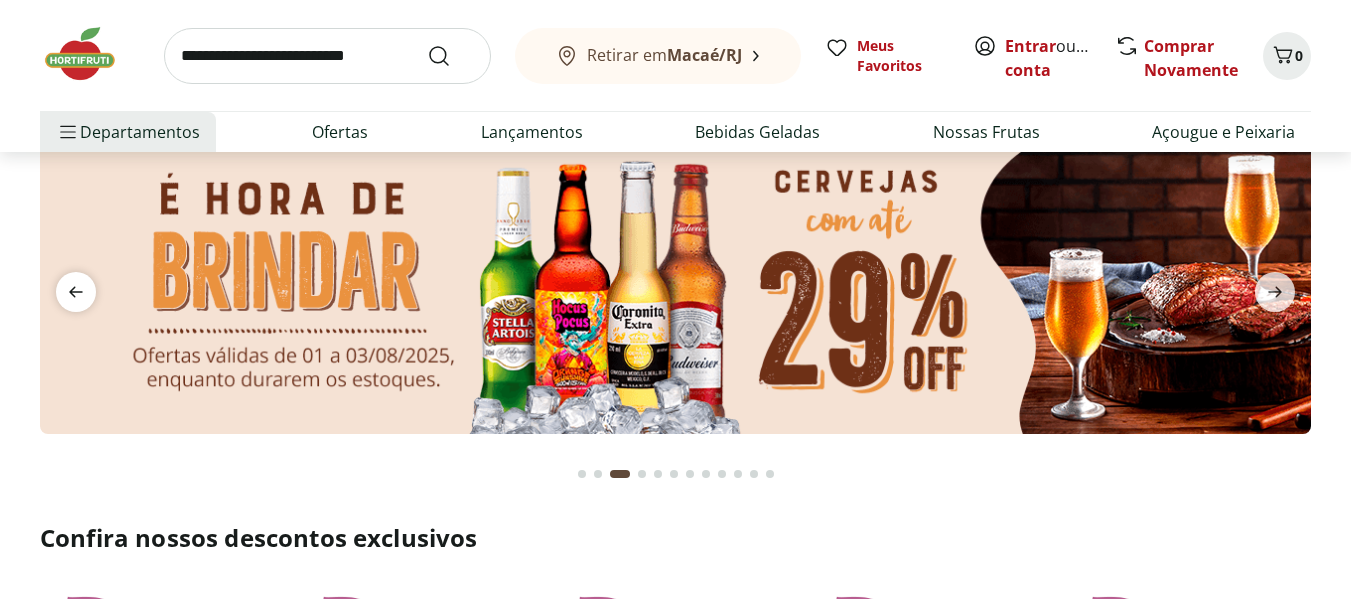click at bounding box center [76, 292] 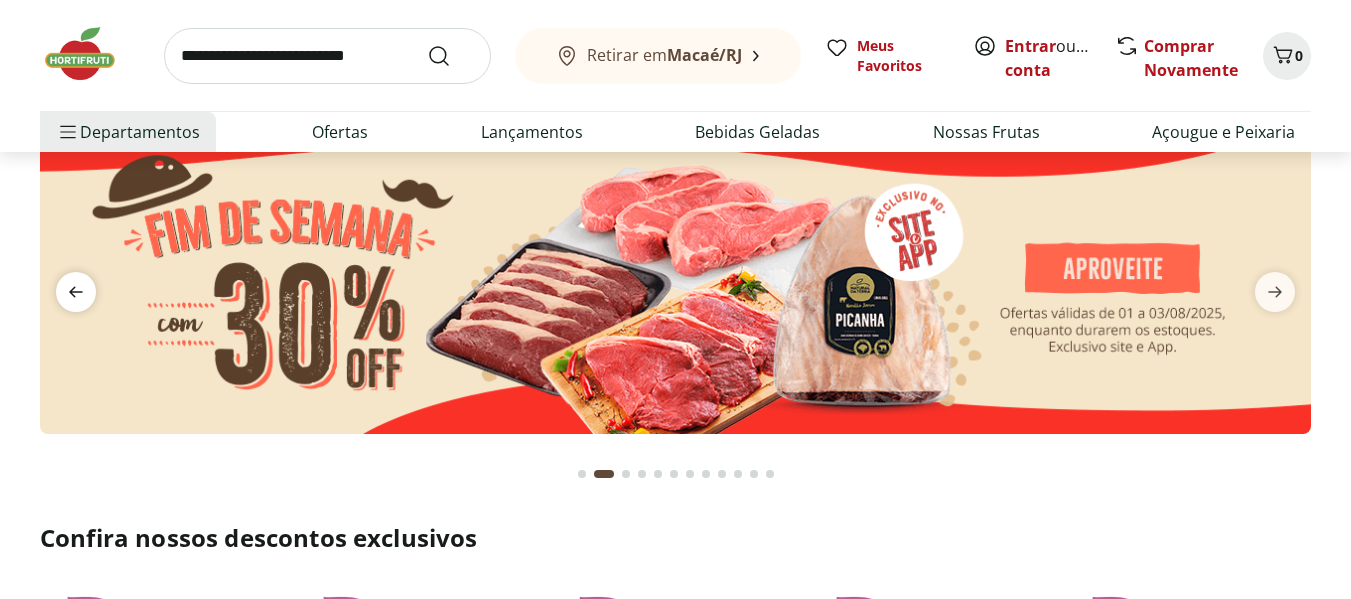 click at bounding box center (76, 292) 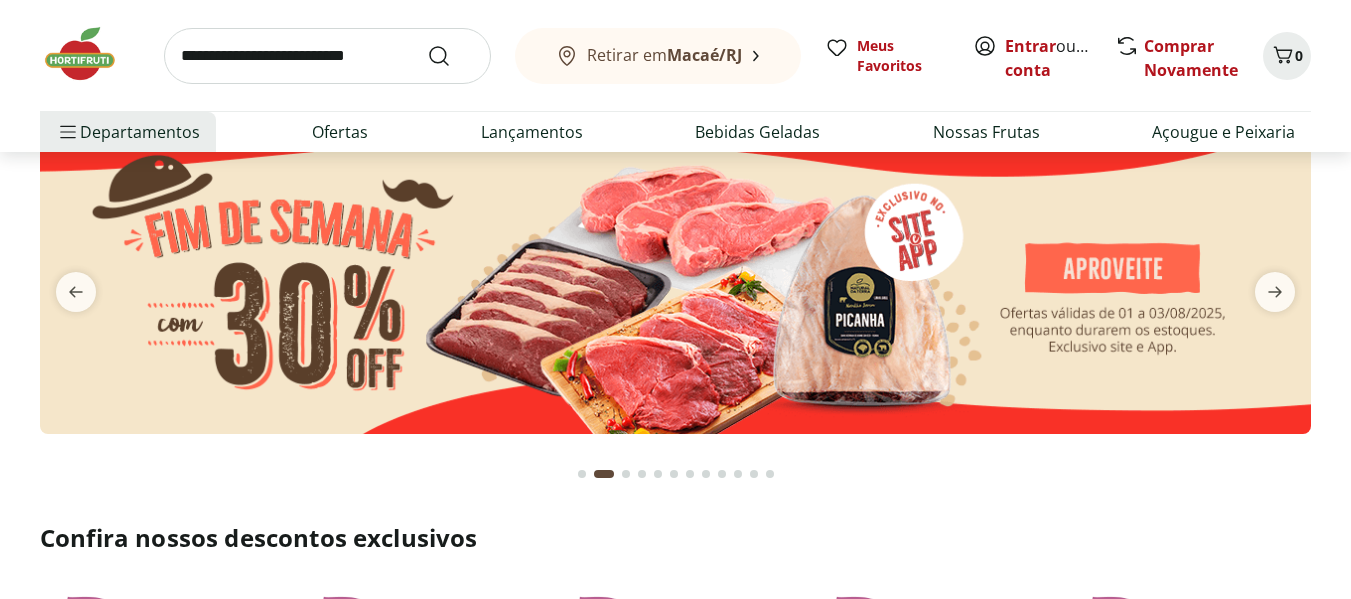 click at bounding box center [675, 280] 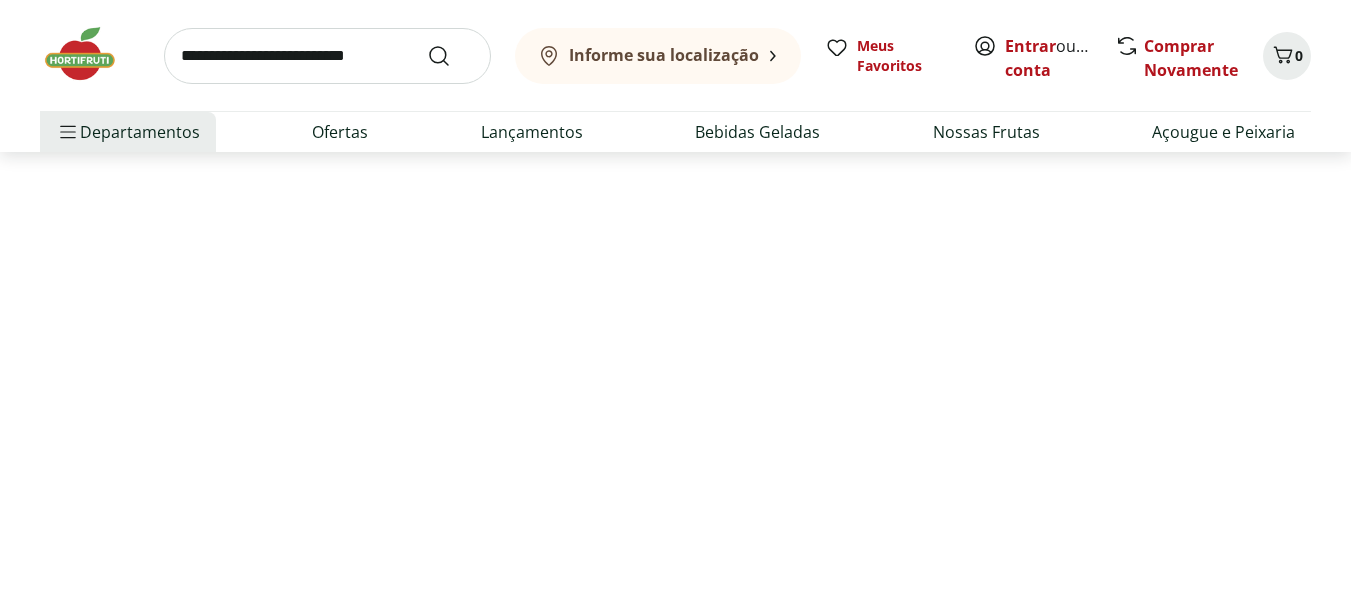 scroll, scrollTop: 0, scrollLeft: 0, axis: both 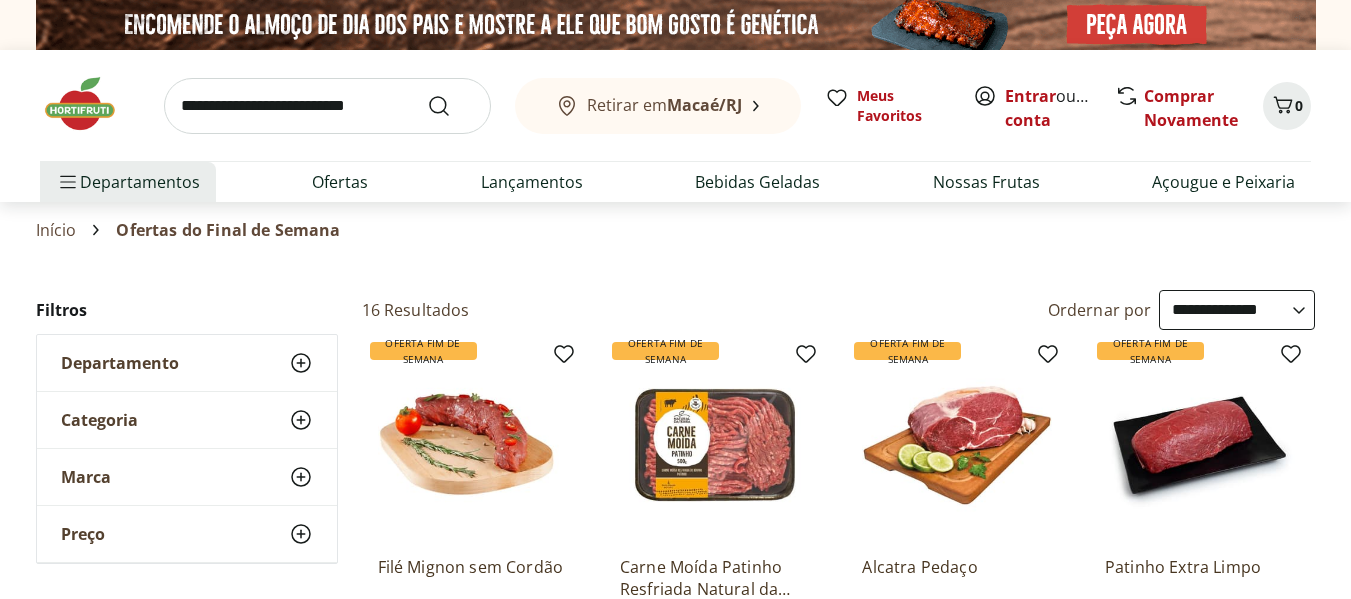 click at bounding box center [90, 104] 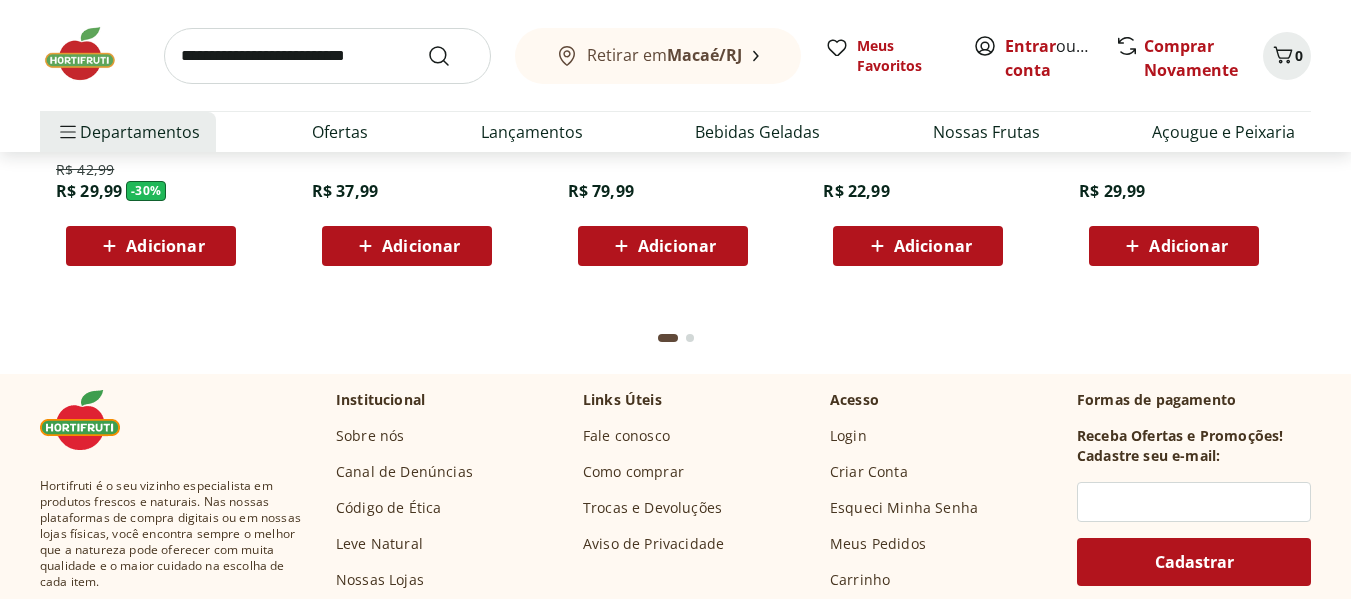 scroll, scrollTop: 6051, scrollLeft: 0, axis: vertical 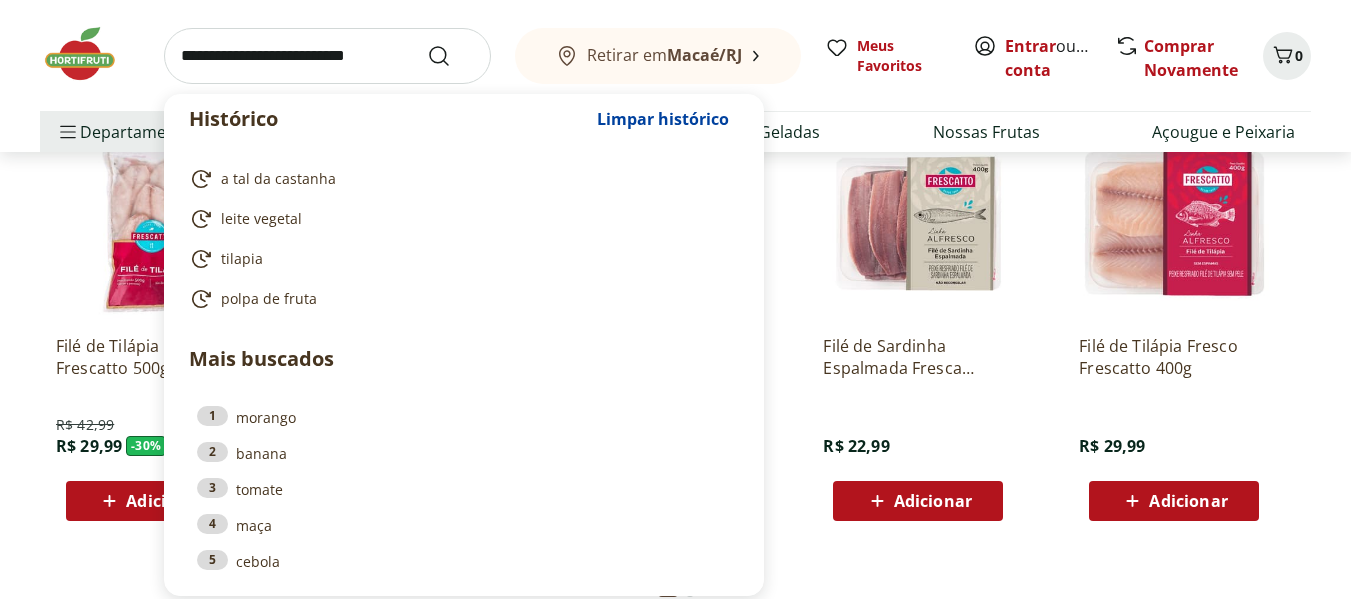 click at bounding box center [327, 56] 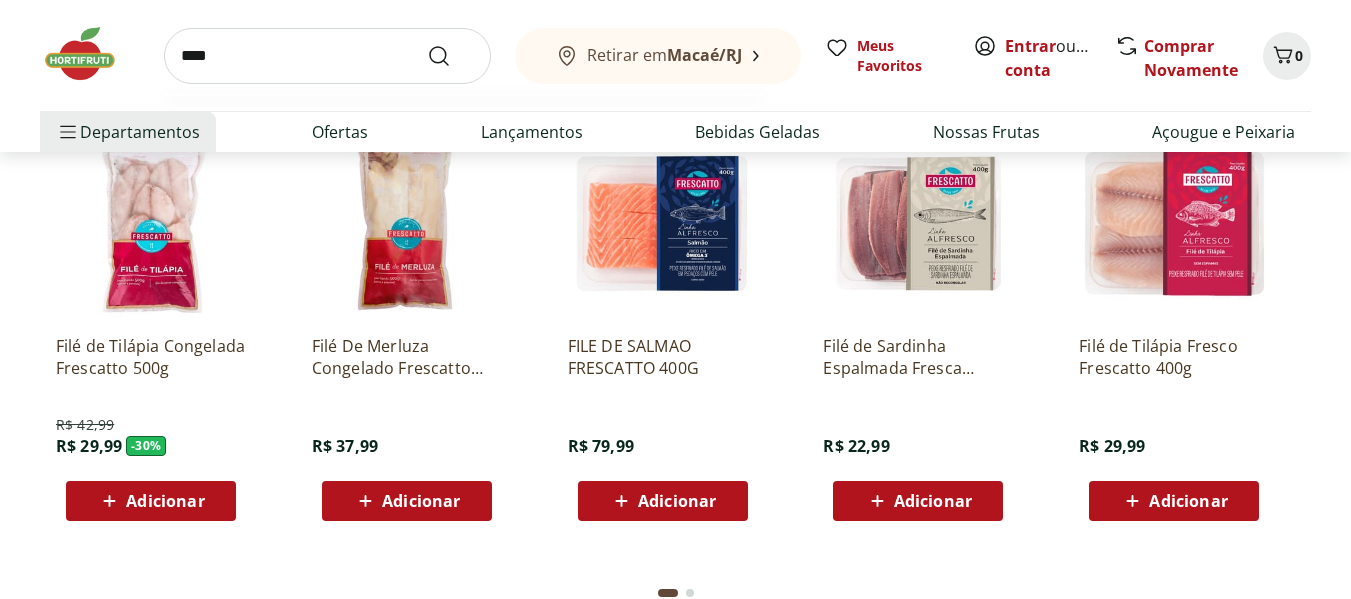 type on "****" 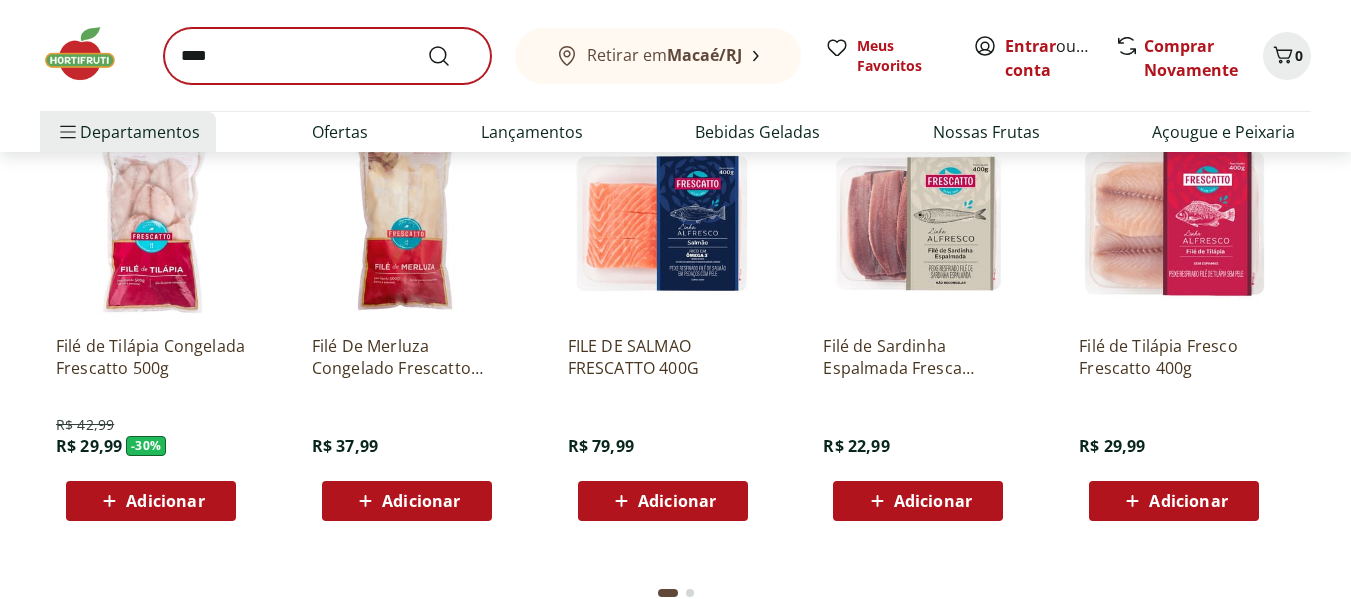 scroll, scrollTop: 0, scrollLeft: 0, axis: both 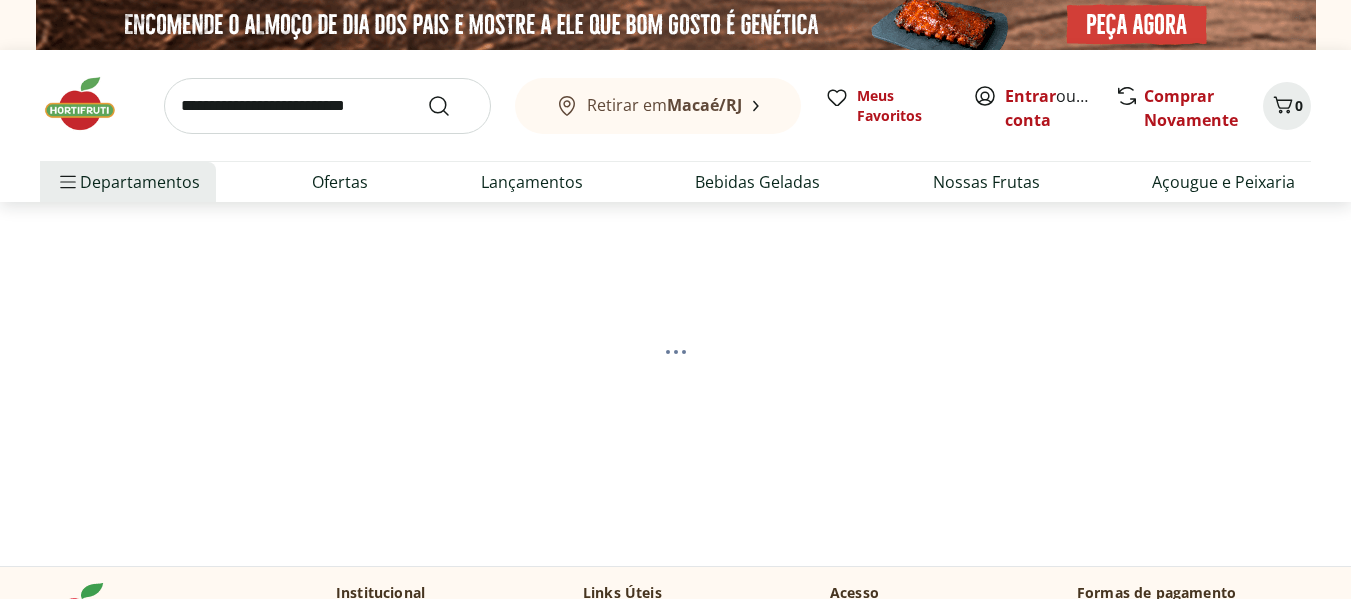 select on "**********" 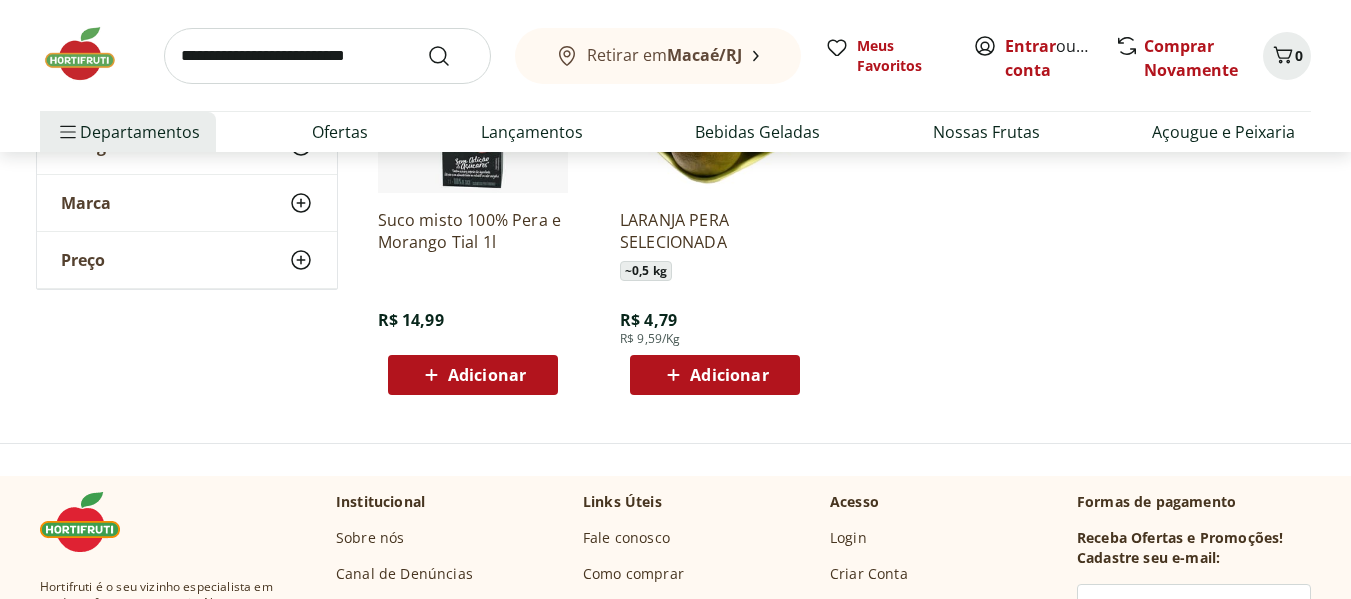 scroll, scrollTop: 1200, scrollLeft: 0, axis: vertical 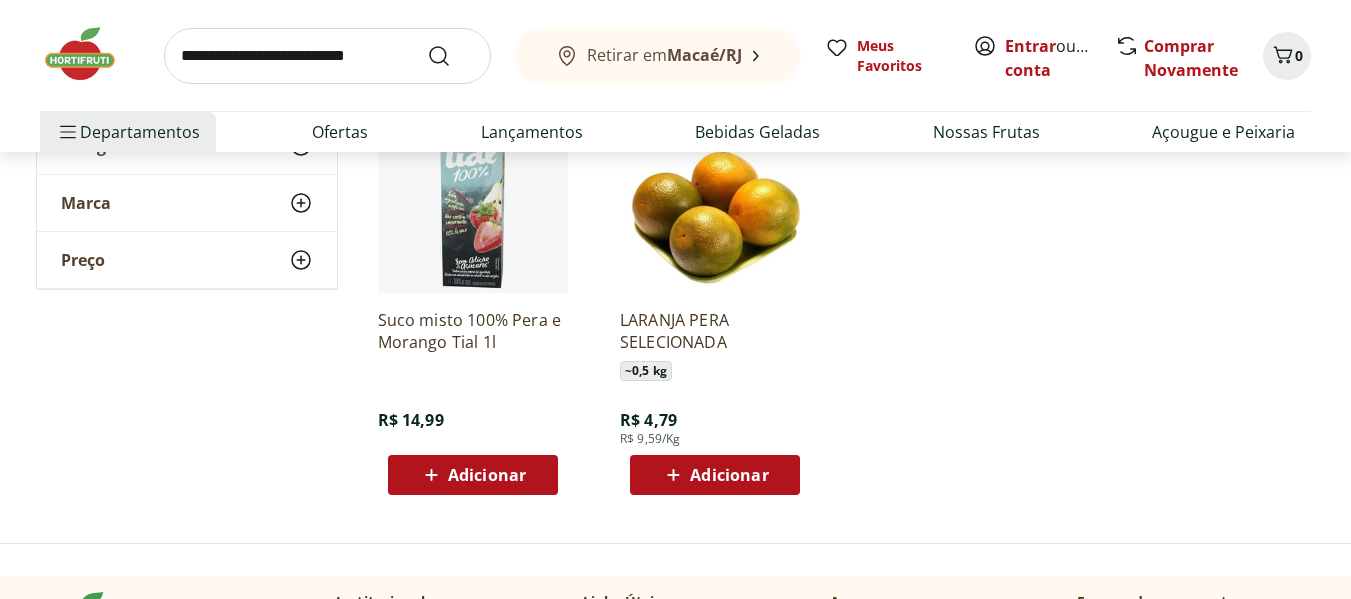 click at bounding box center [90, 54] 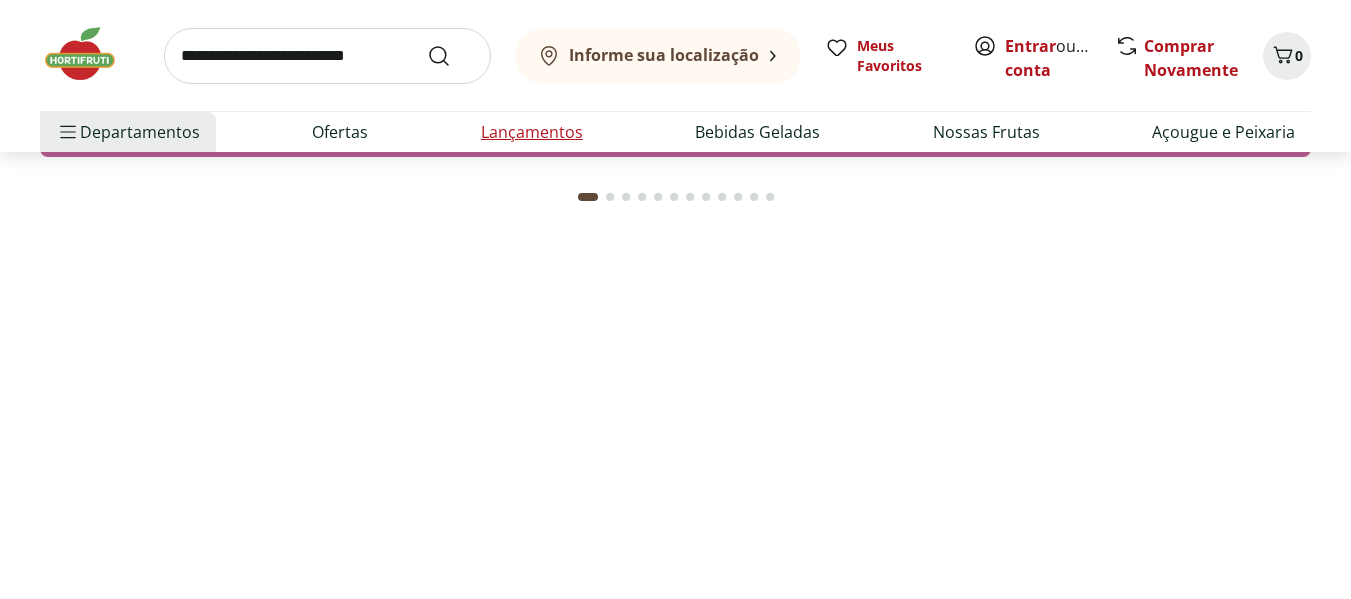 scroll, scrollTop: 0, scrollLeft: 0, axis: both 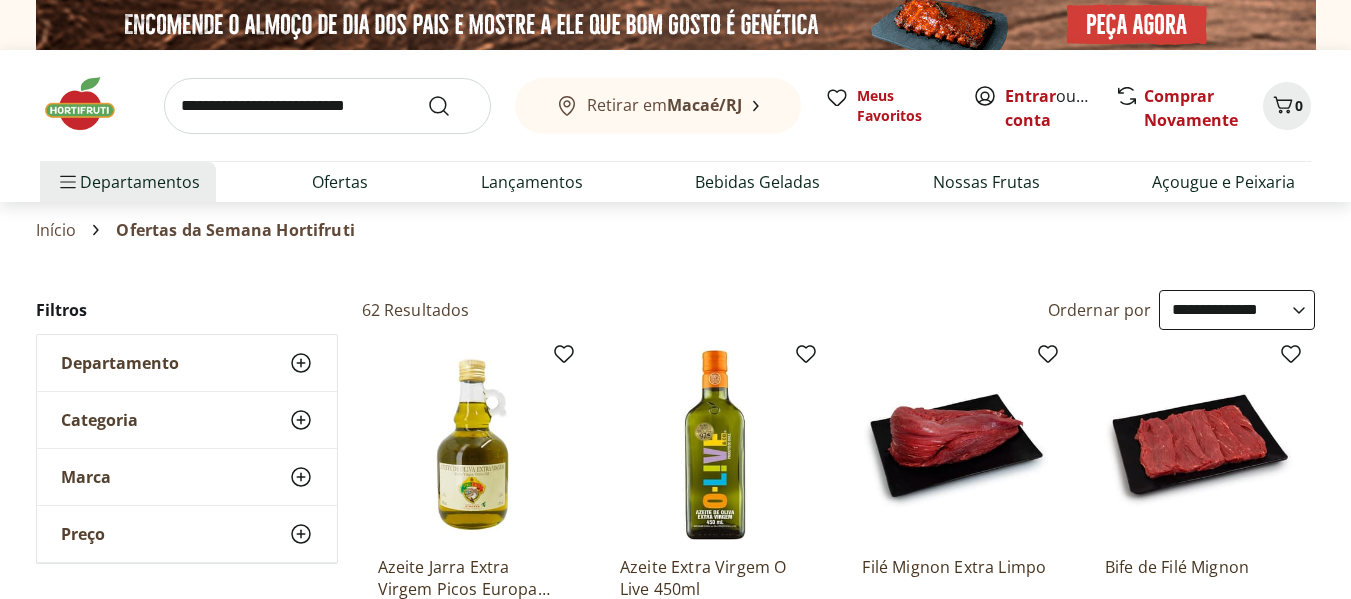 select on "**********" 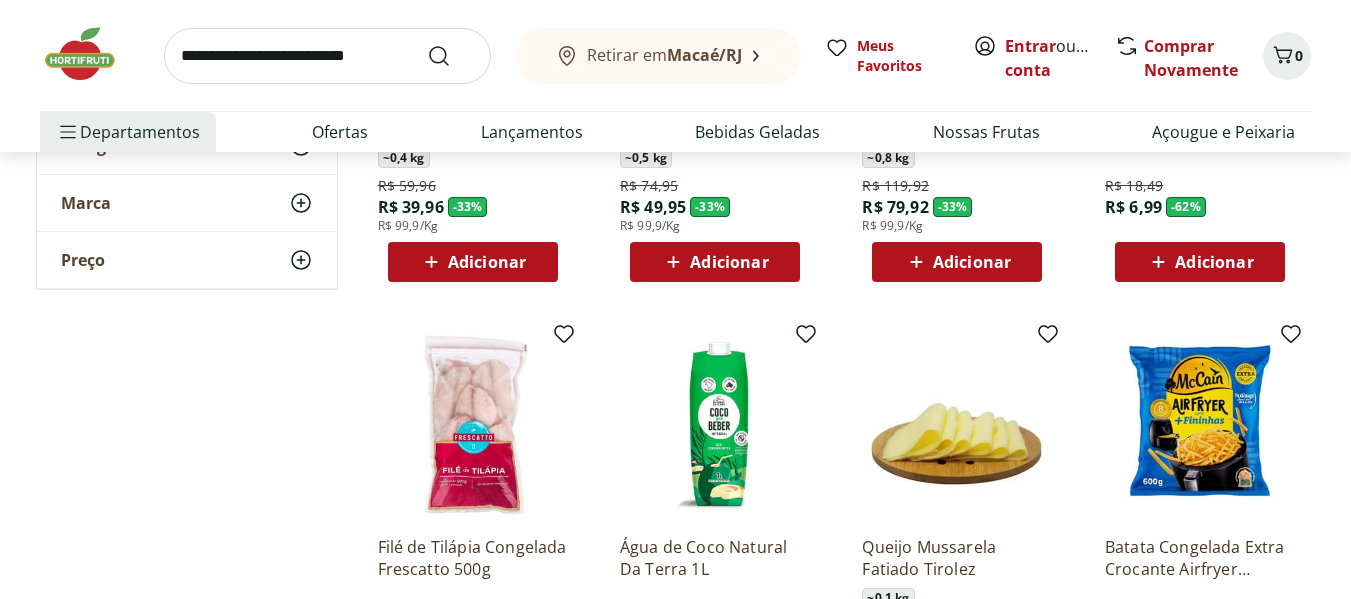 scroll, scrollTop: 0, scrollLeft: 0, axis: both 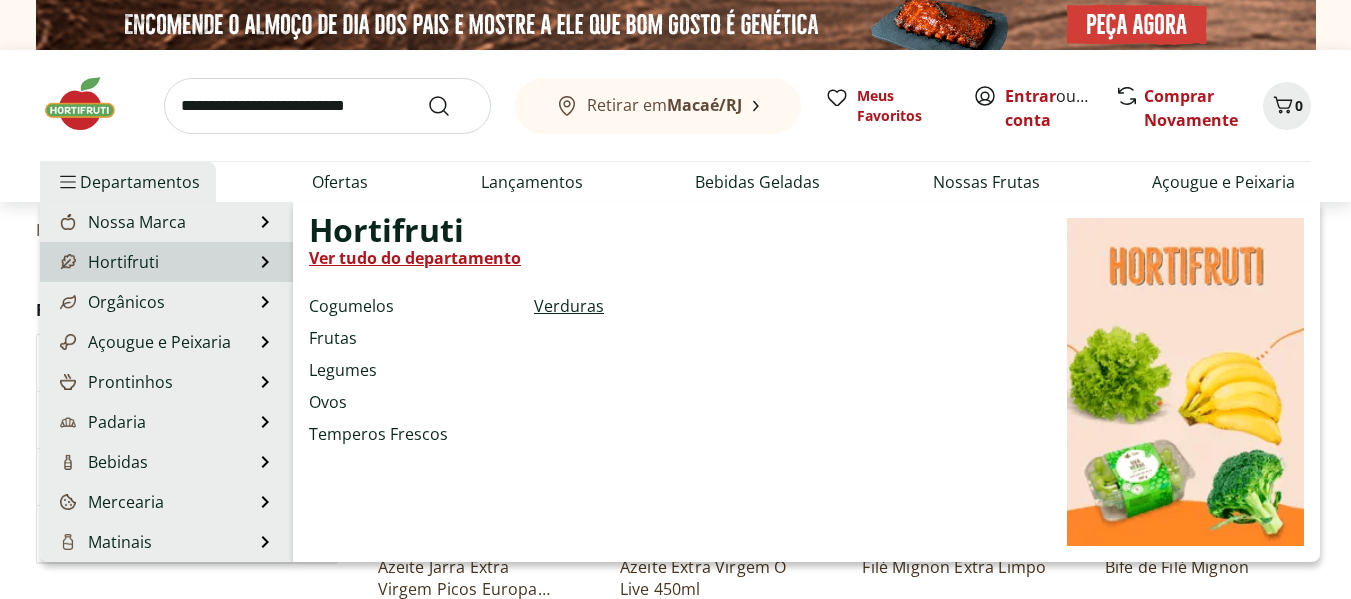 click on "Verduras" at bounding box center (569, 306) 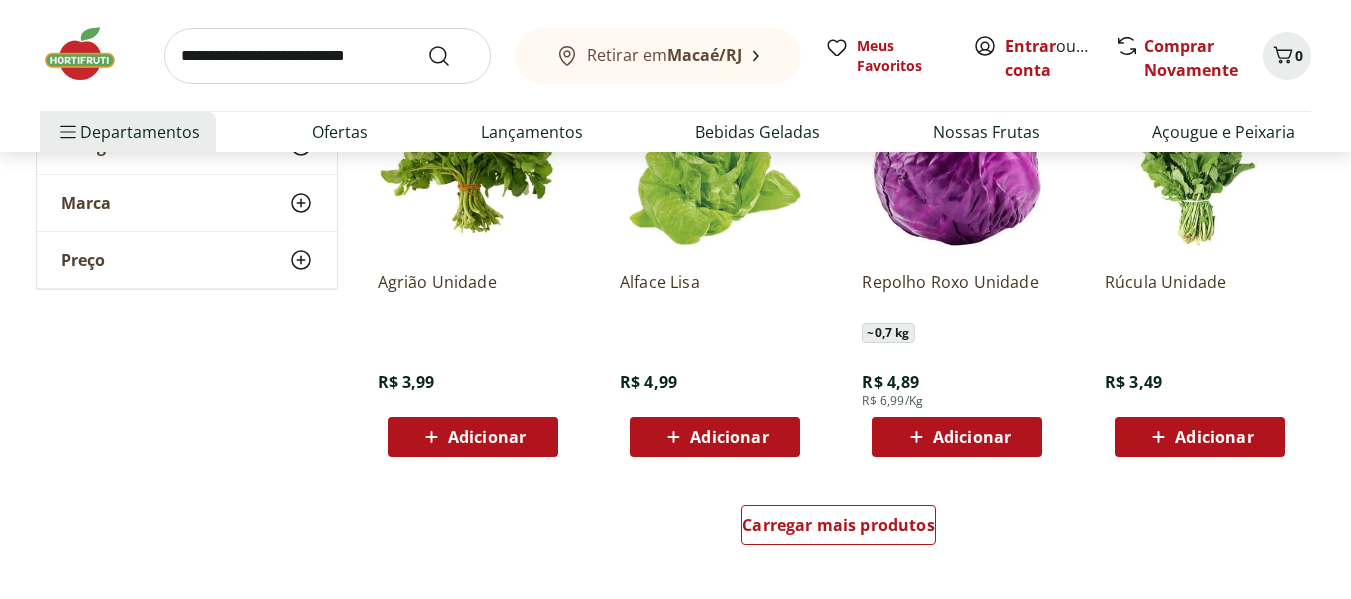 scroll, scrollTop: 1200, scrollLeft: 0, axis: vertical 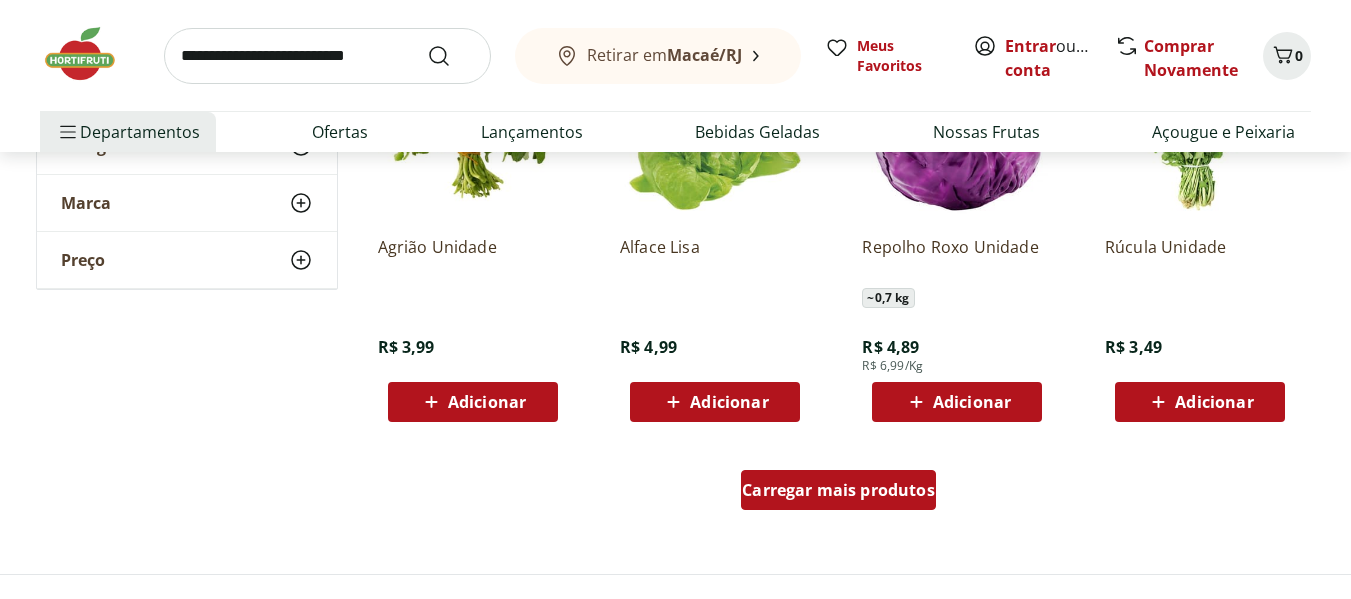 click on "Carregar mais produtos" at bounding box center [838, 490] 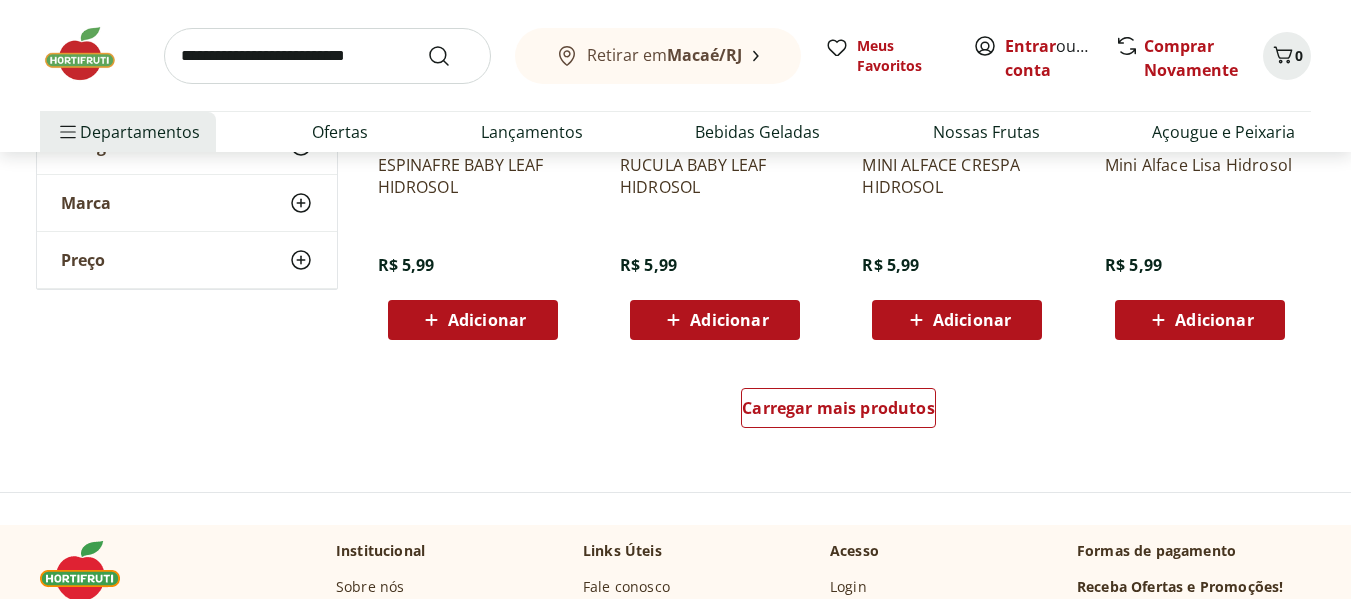 scroll, scrollTop: 2600, scrollLeft: 0, axis: vertical 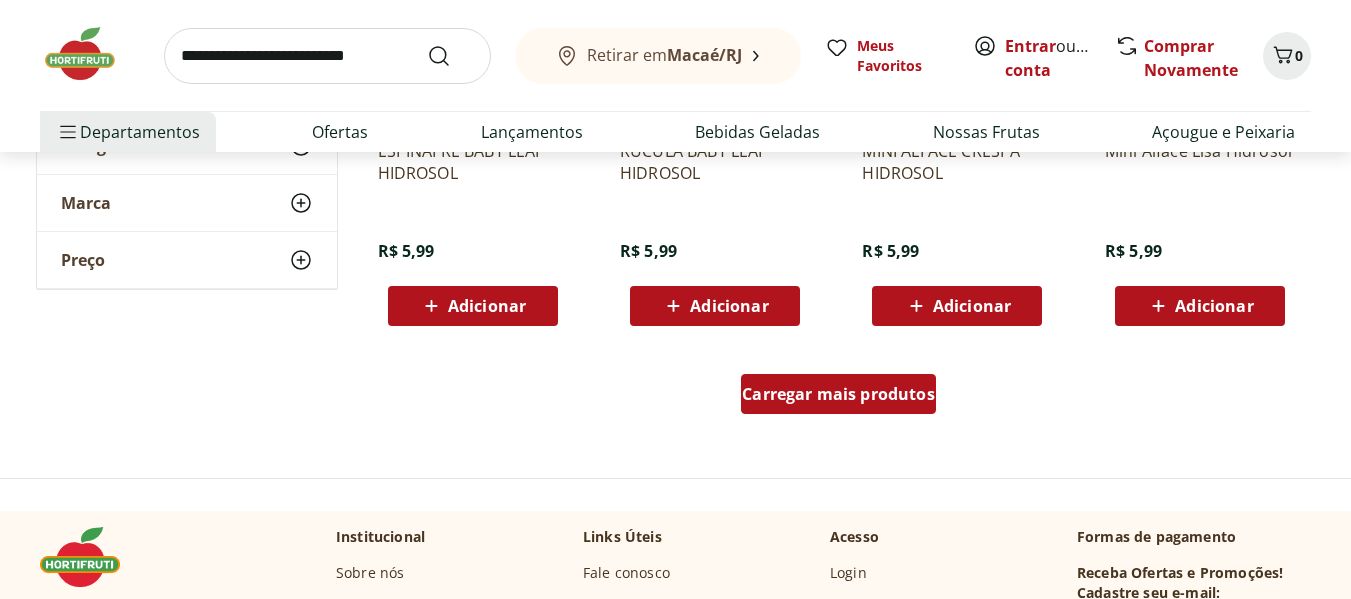 click on "Carregar mais produtos" at bounding box center (838, 394) 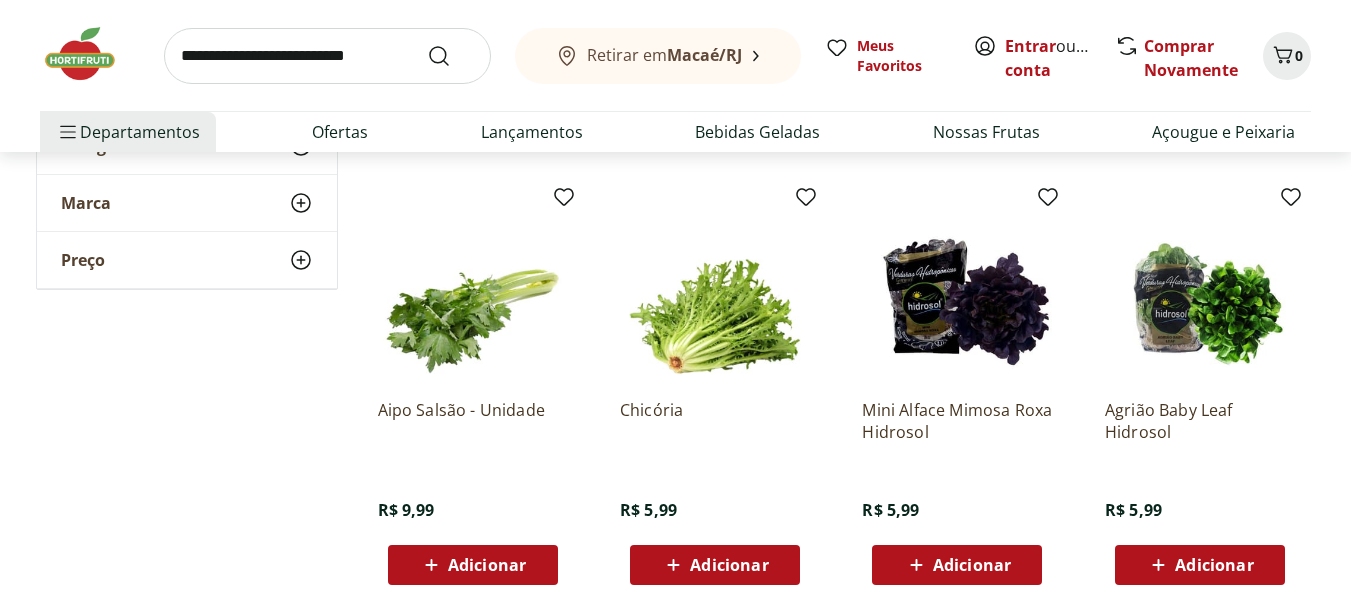 scroll, scrollTop: 1900, scrollLeft: 0, axis: vertical 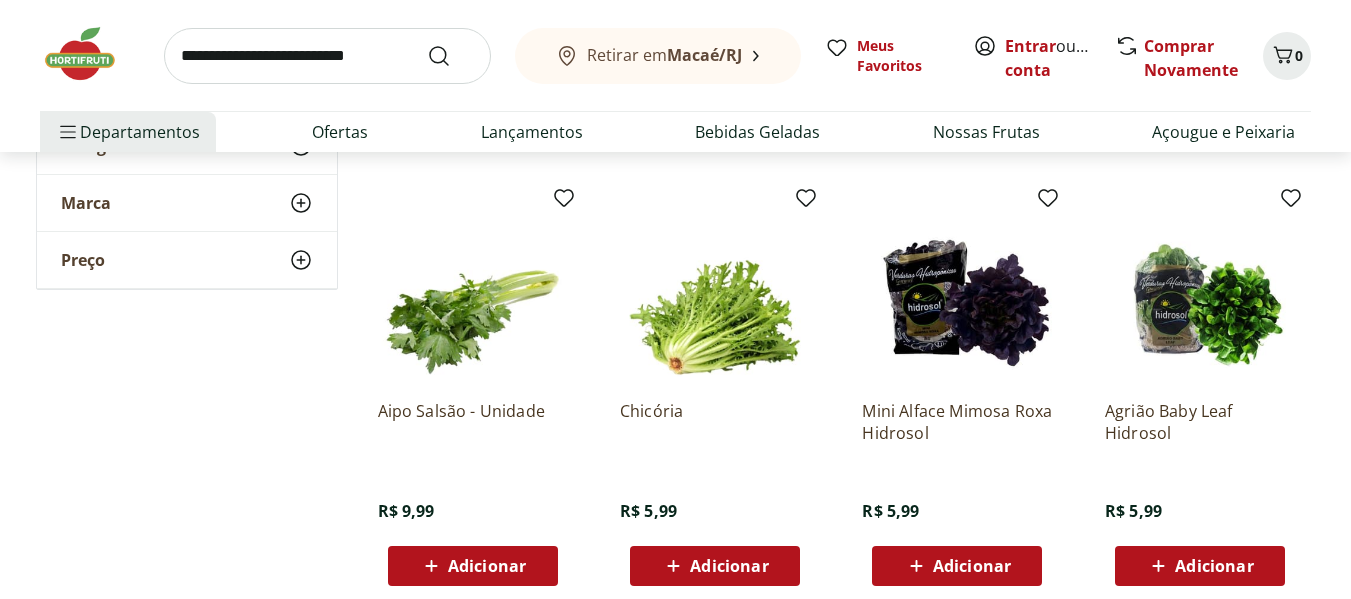 click at bounding box center (715, 289) 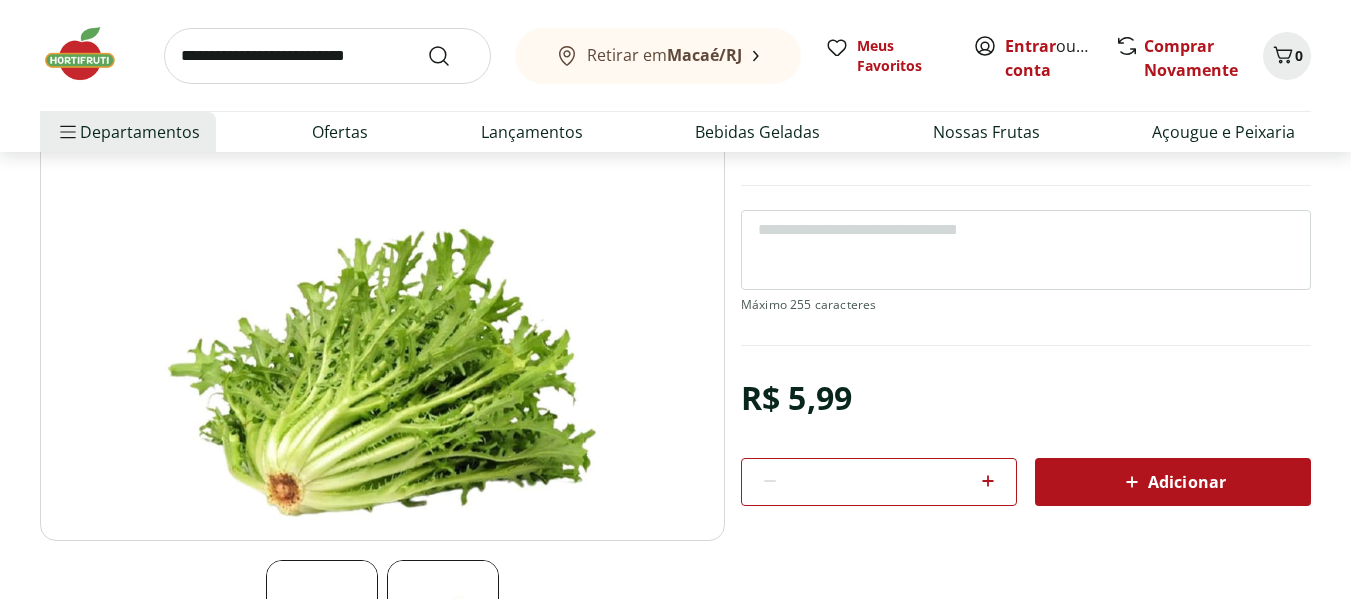 scroll, scrollTop: 200, scrollLeft: 0, axis: vertical 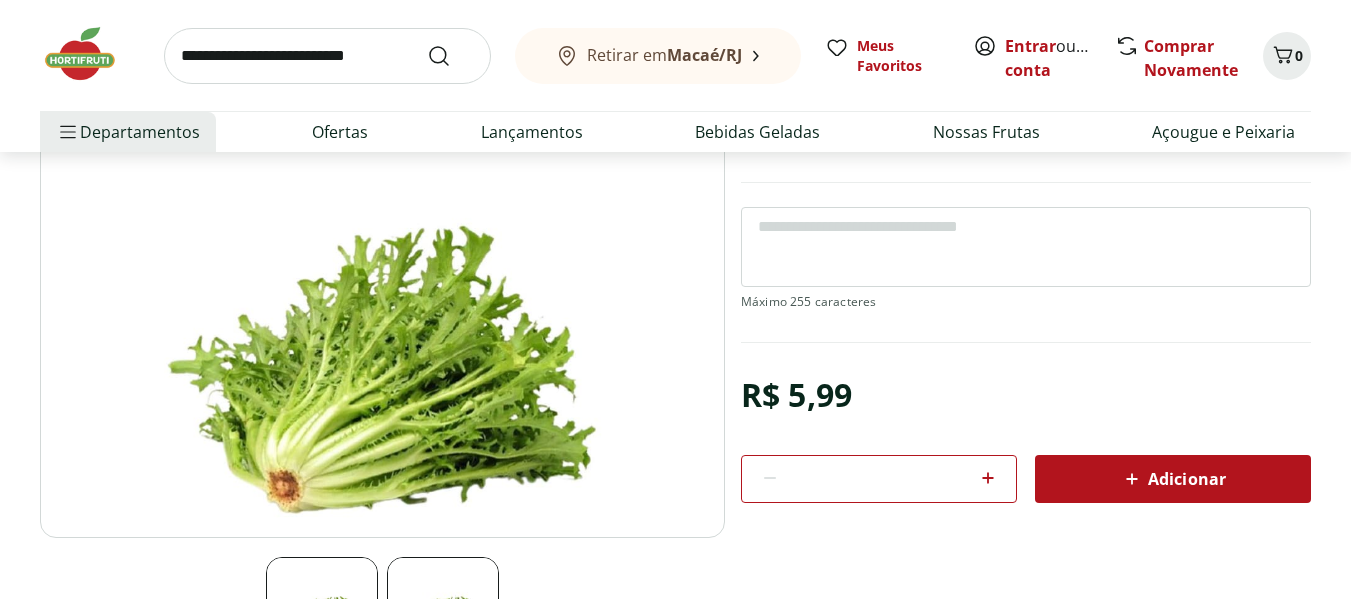 click at bounding box center (327, 56) 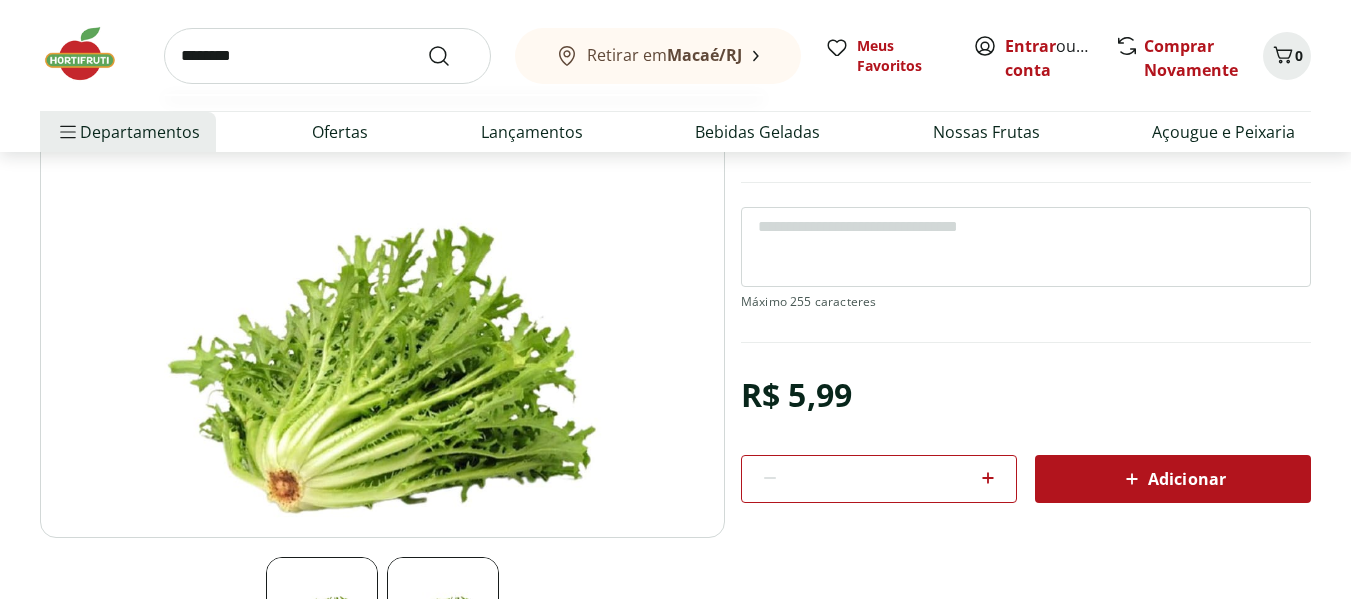 type on "********" 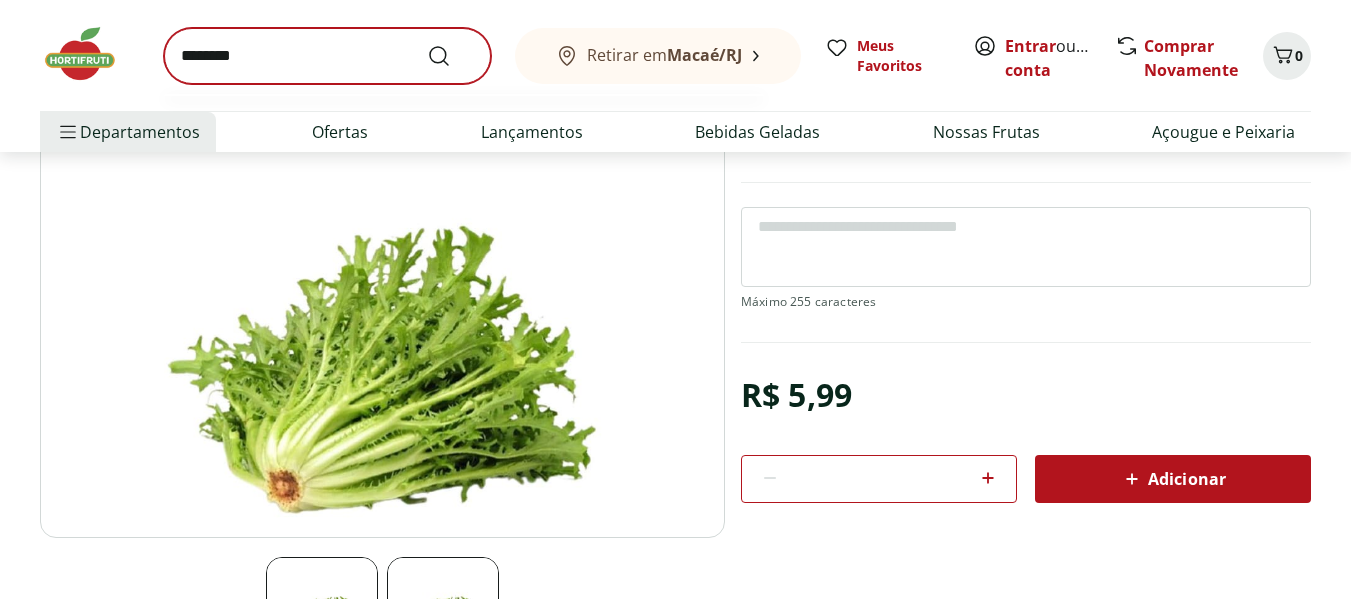 scroll, scrollTop: 0, scrollLeft: 0, axis: both 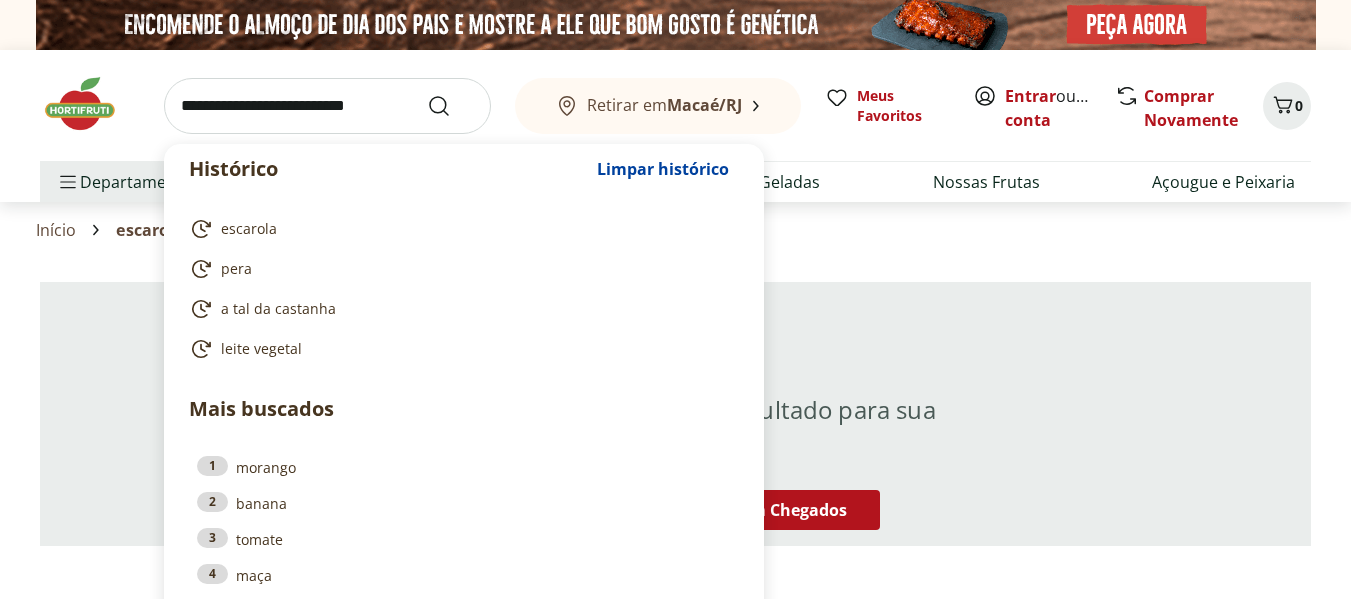 click at bounding box center (327, 106) 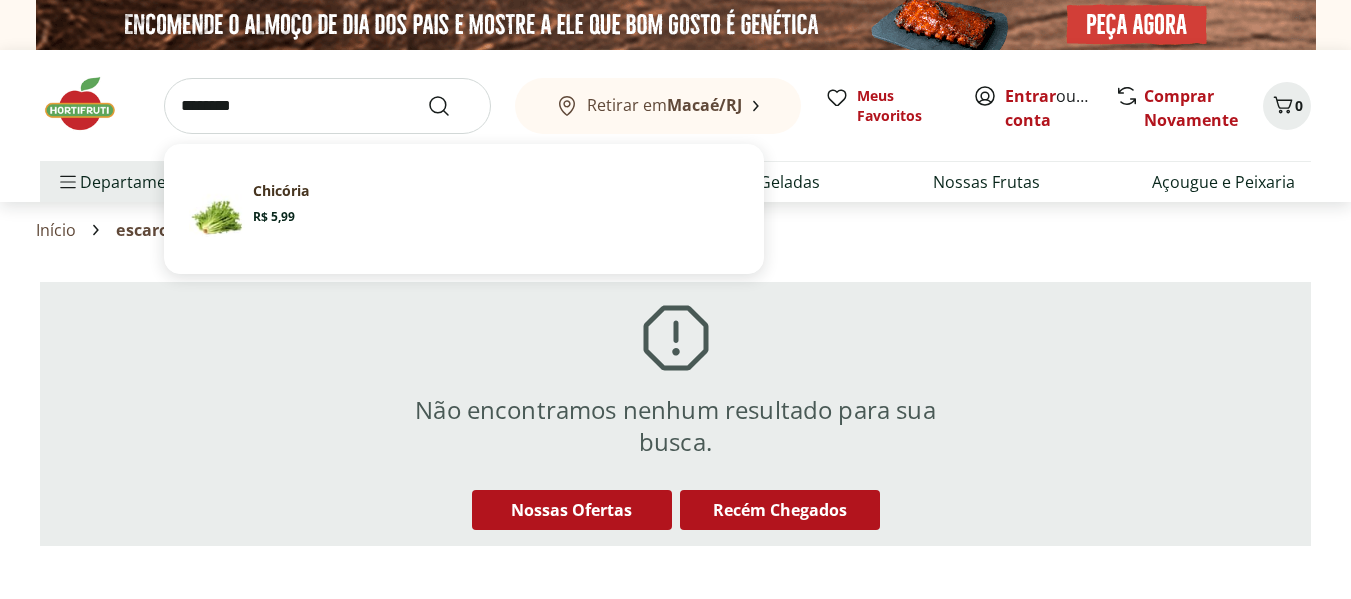 type on "********" 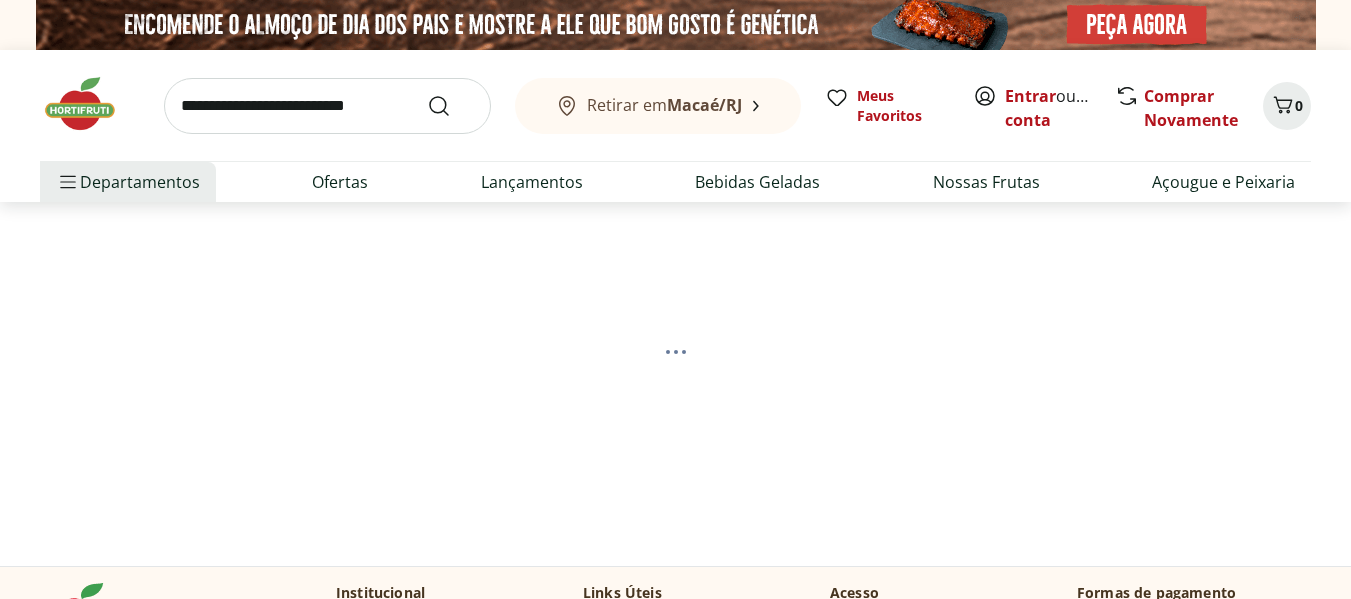 select on "**********" 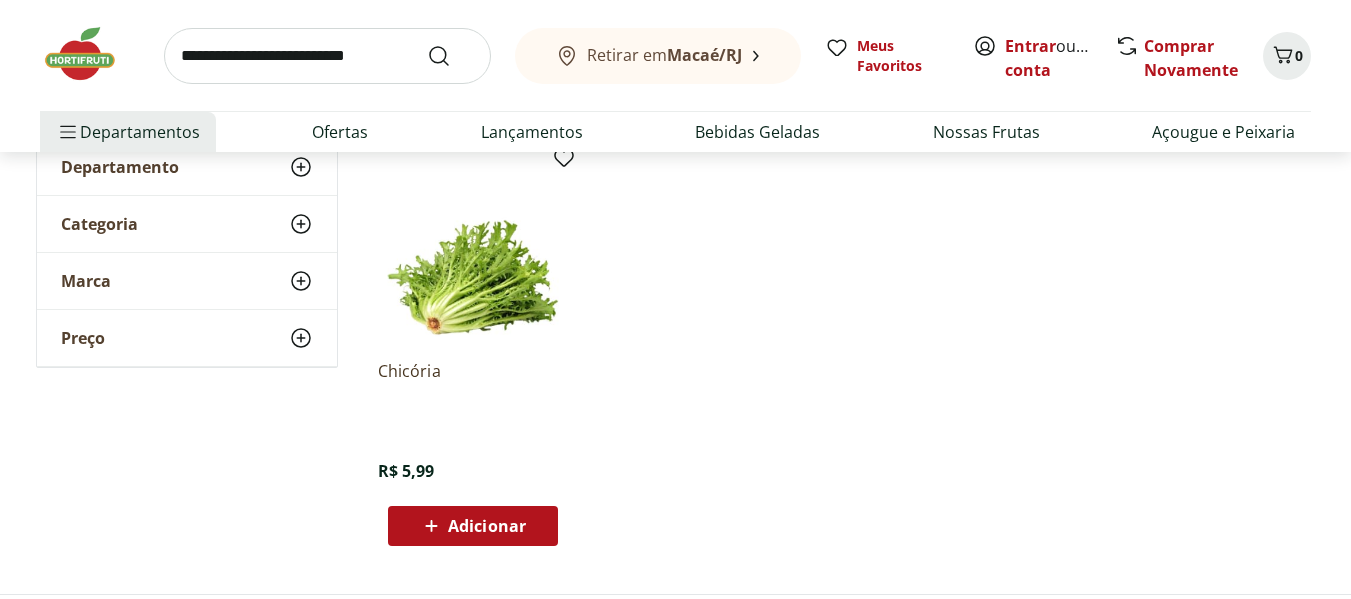 scroll, scrollTop: 300, scrollLeft: 0, axis: vertical 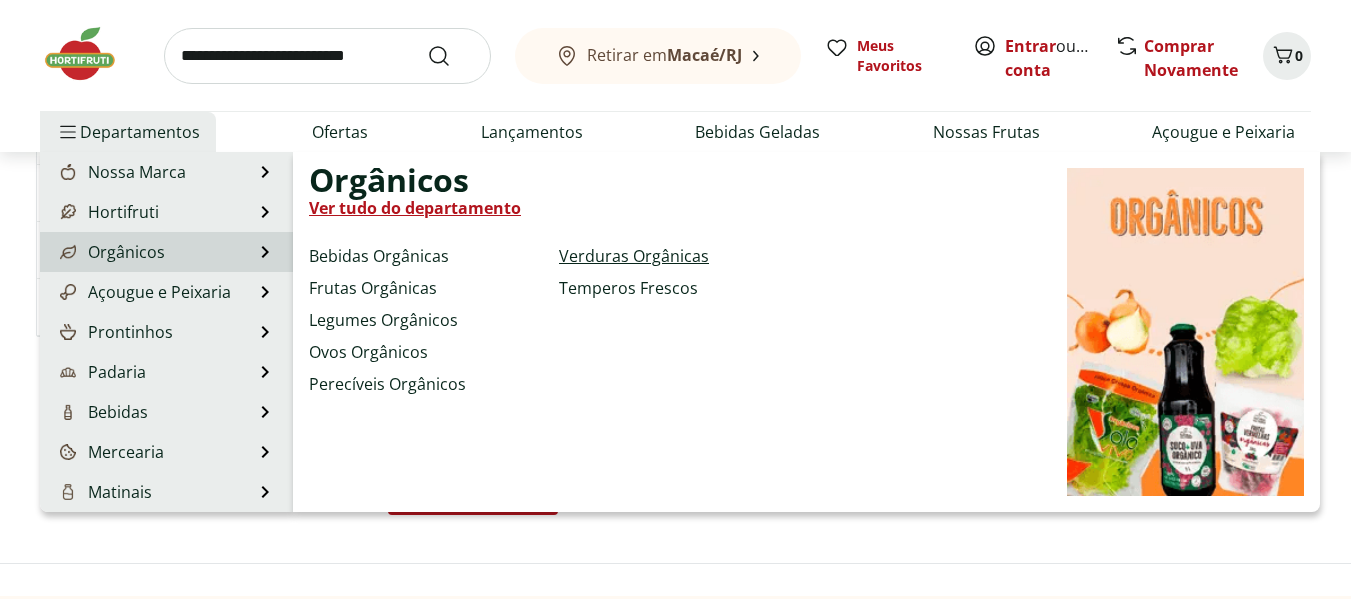 click on "Verduras Orgânicas" at bounding box center [634, 256] 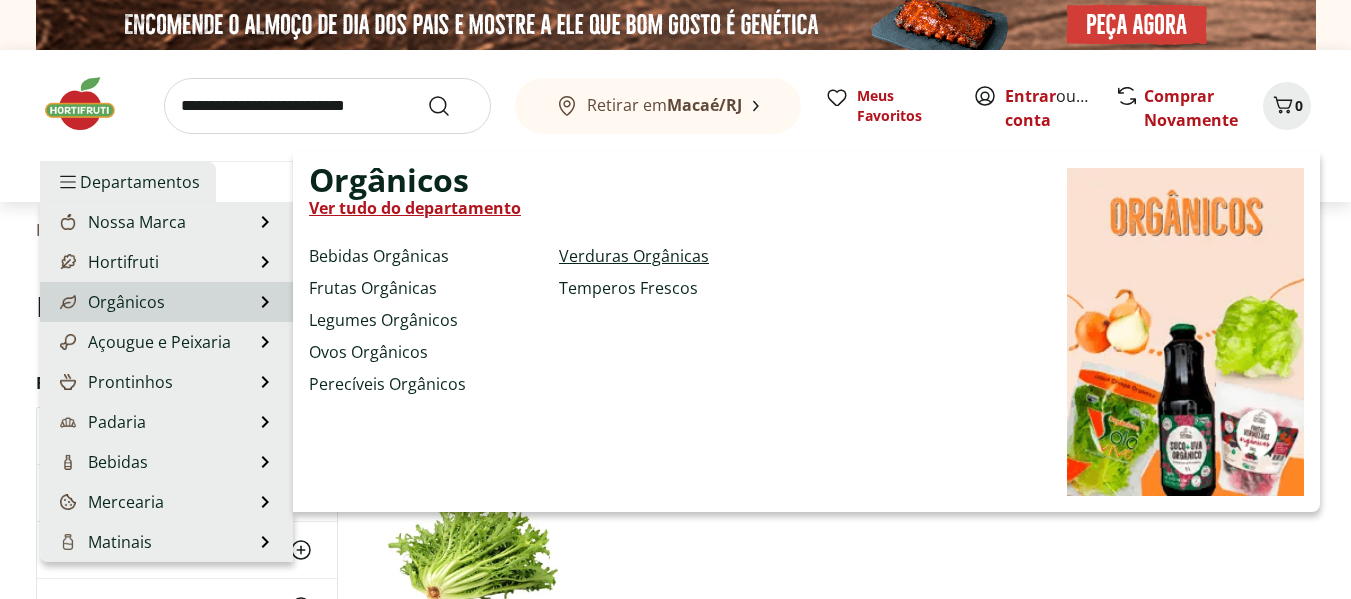 select on "**********" 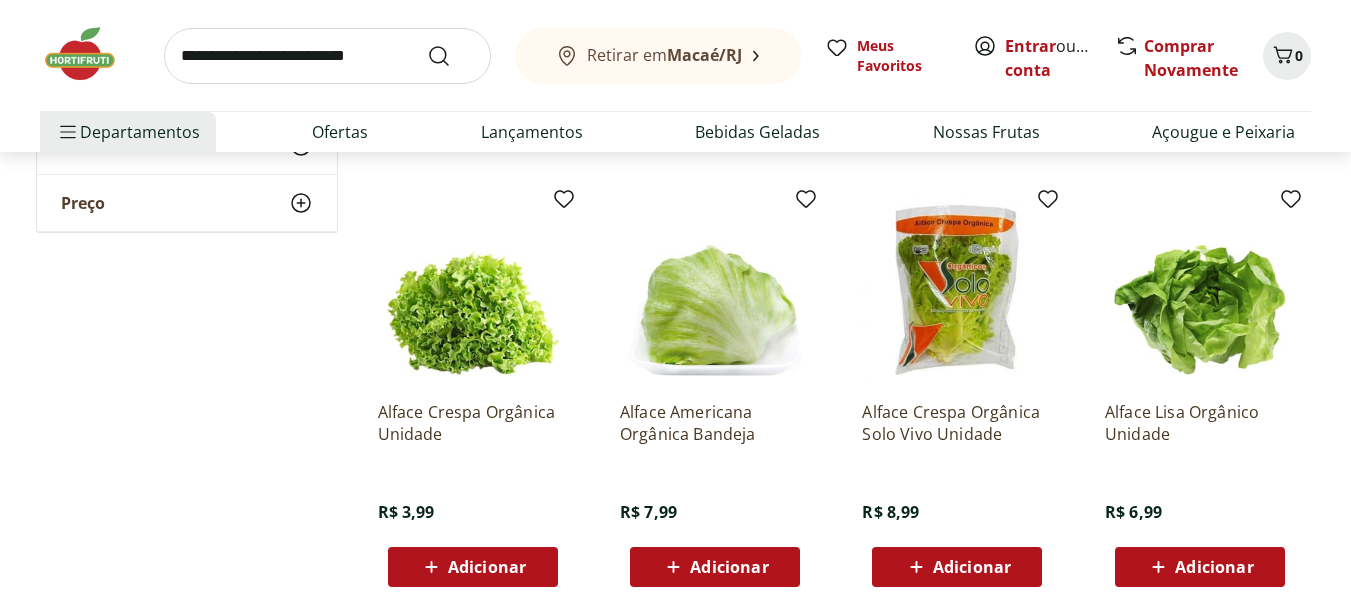 scroll, scrollTop: 600, scrollLeft: 0, axis: vertical 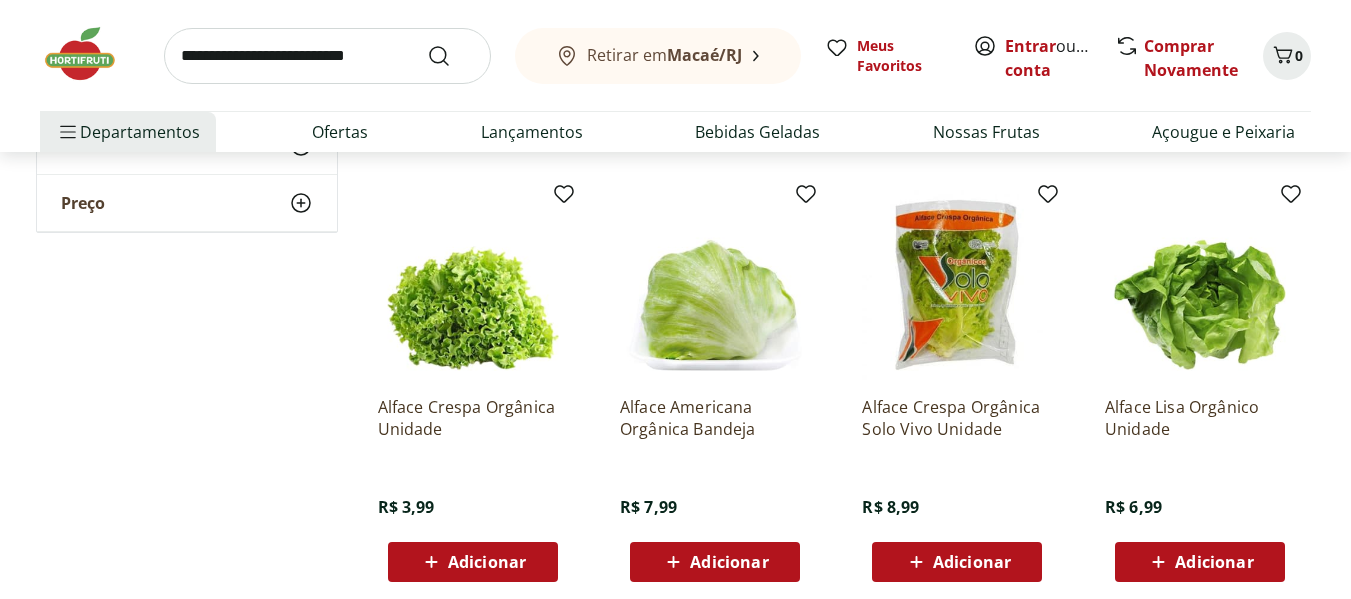 click at bounding box center (327, 56) 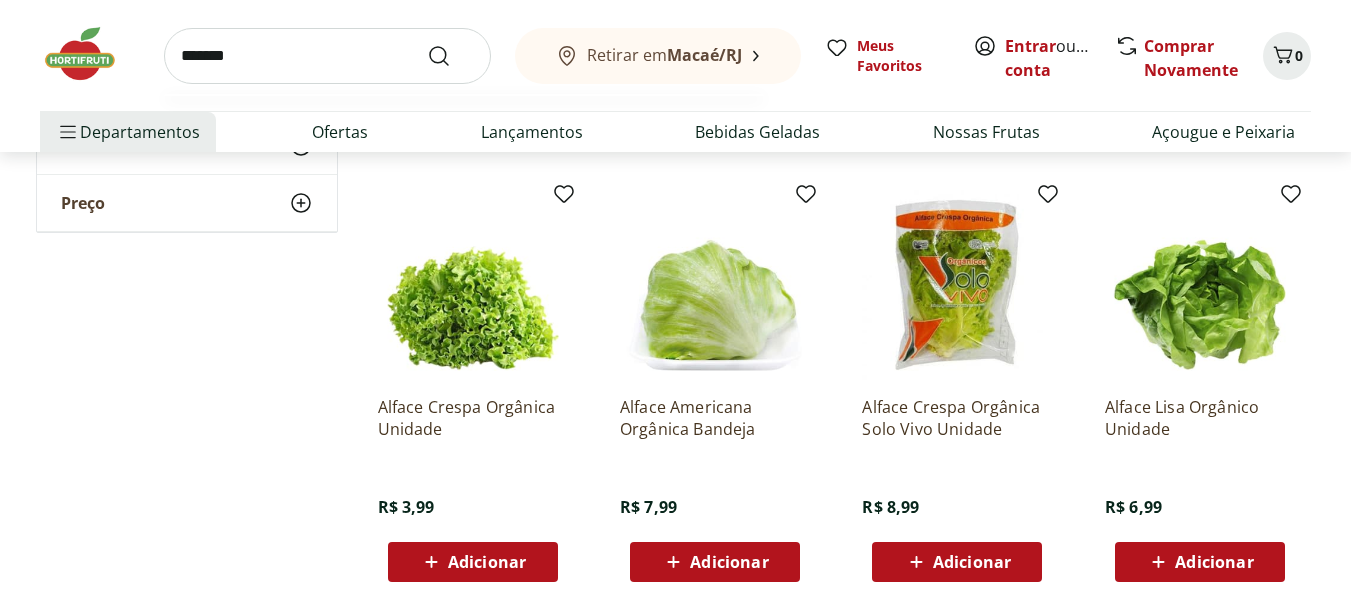 type on "*******" 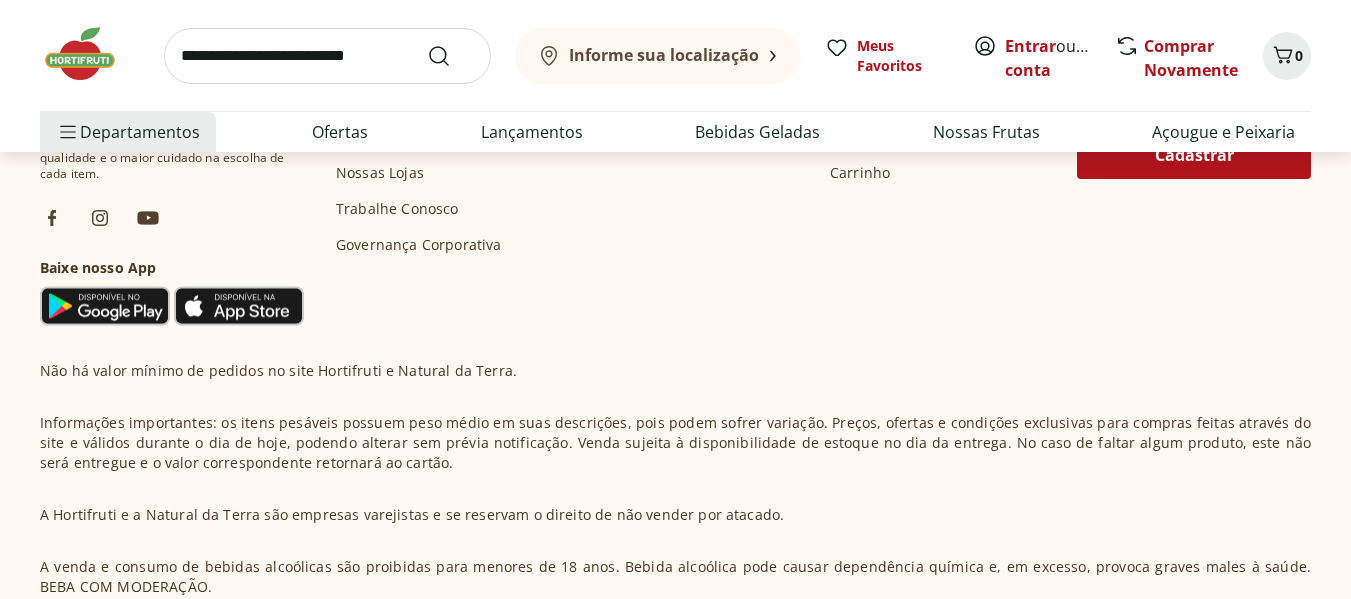 scroll, scrollTop: 0, scrollLeft: 0, axis: both 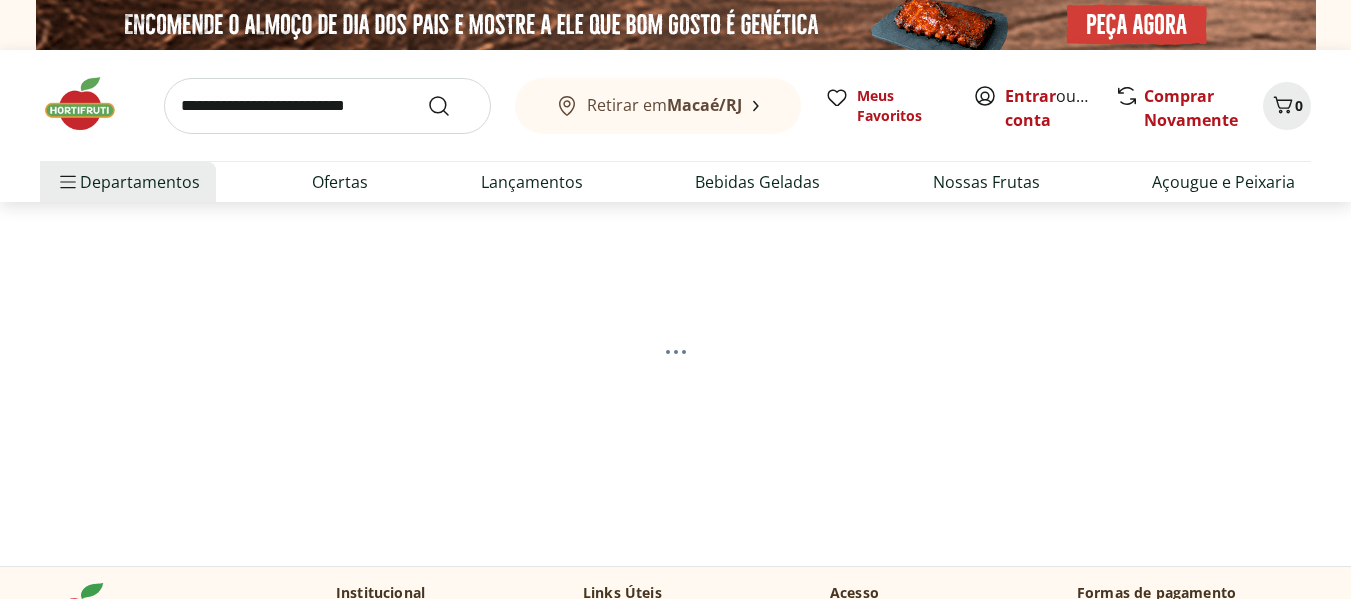 select on "**********" 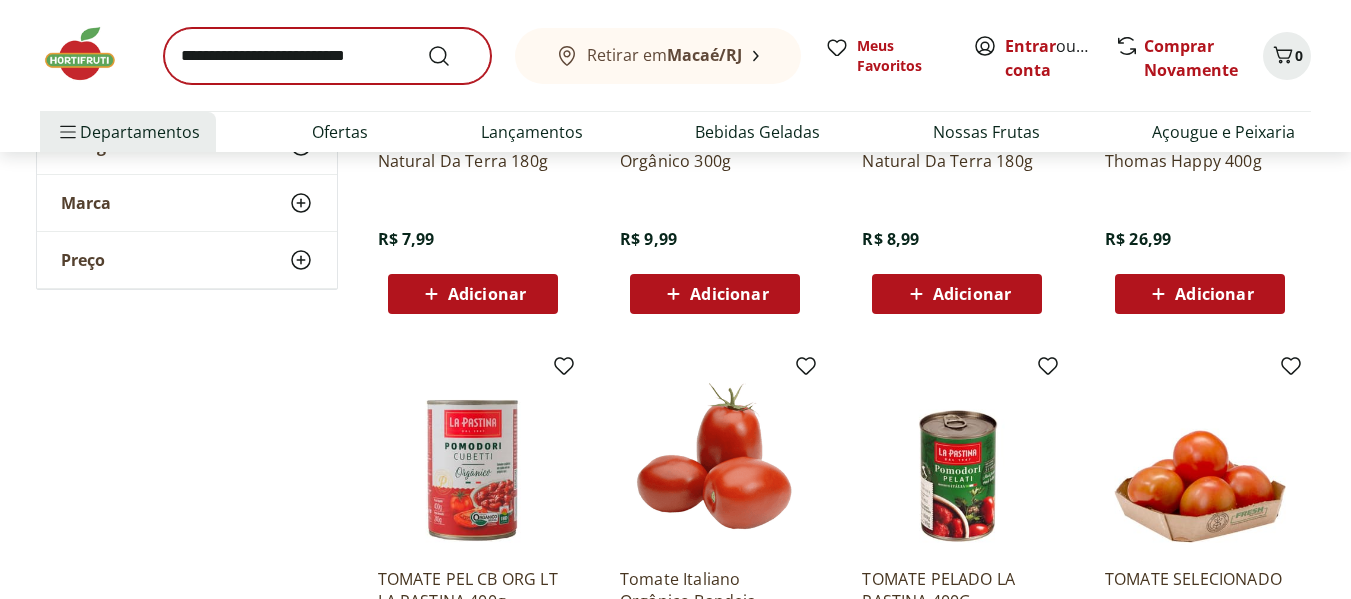 scroll, scrollTop: 900, scrollLeft: 0, axis: vertical 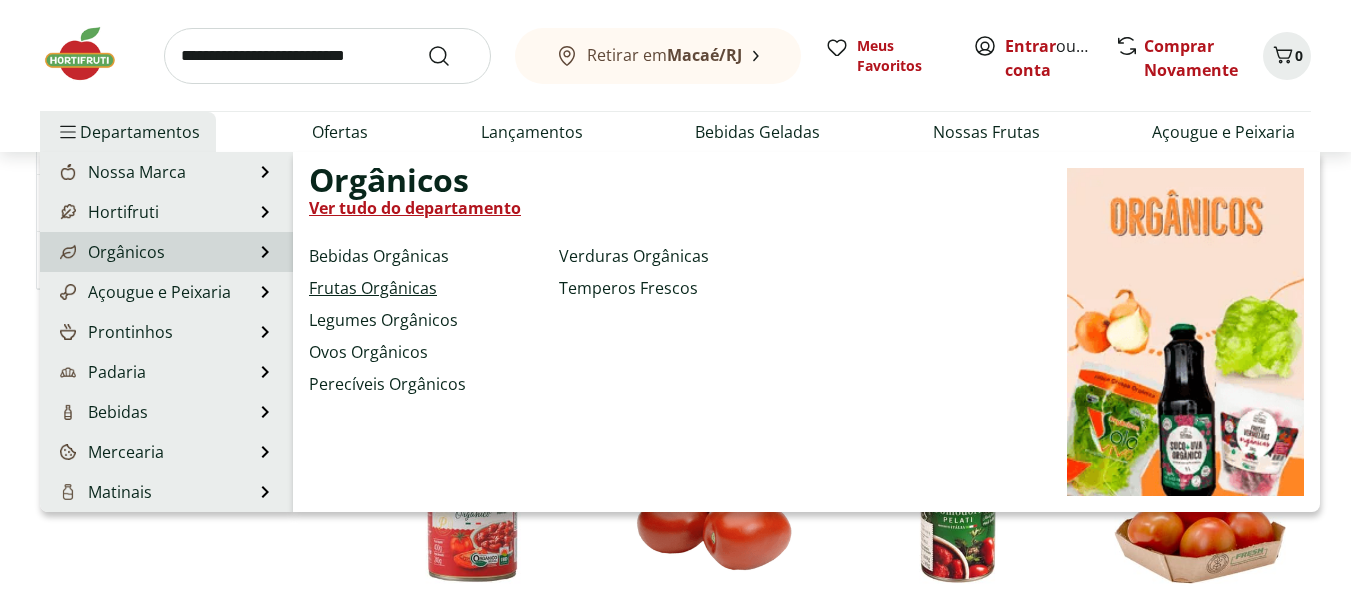 click on "Frutas Orgânicas" at bounding box center (373, 288) 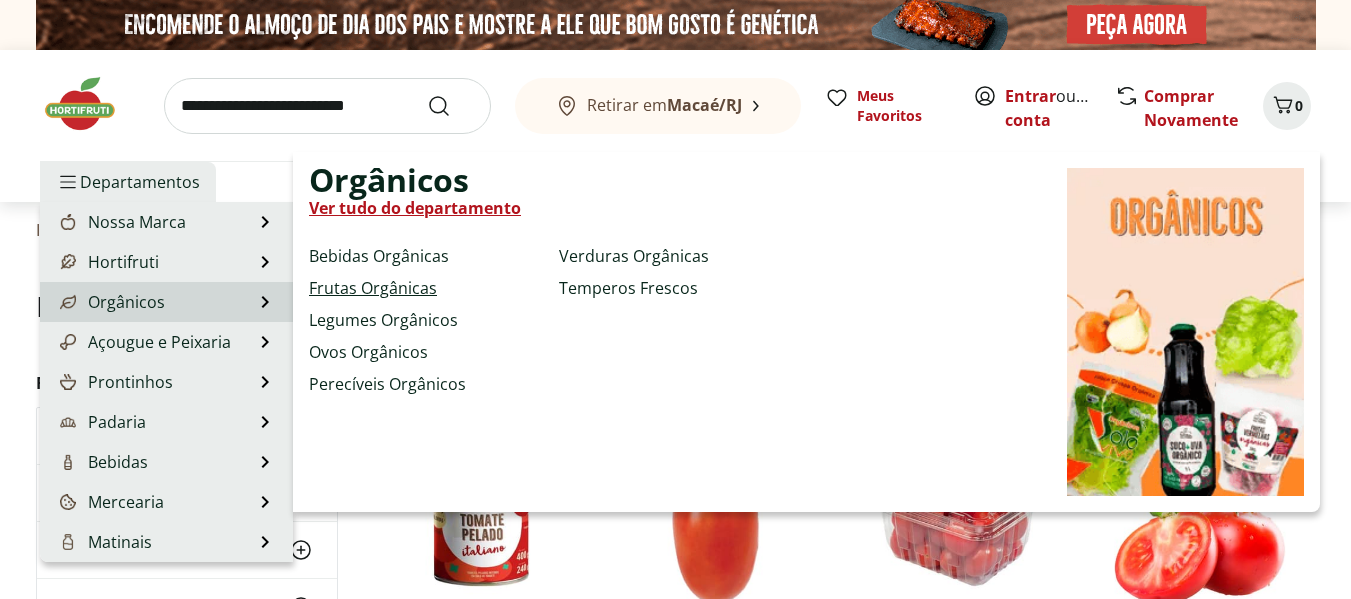 select on "**********" 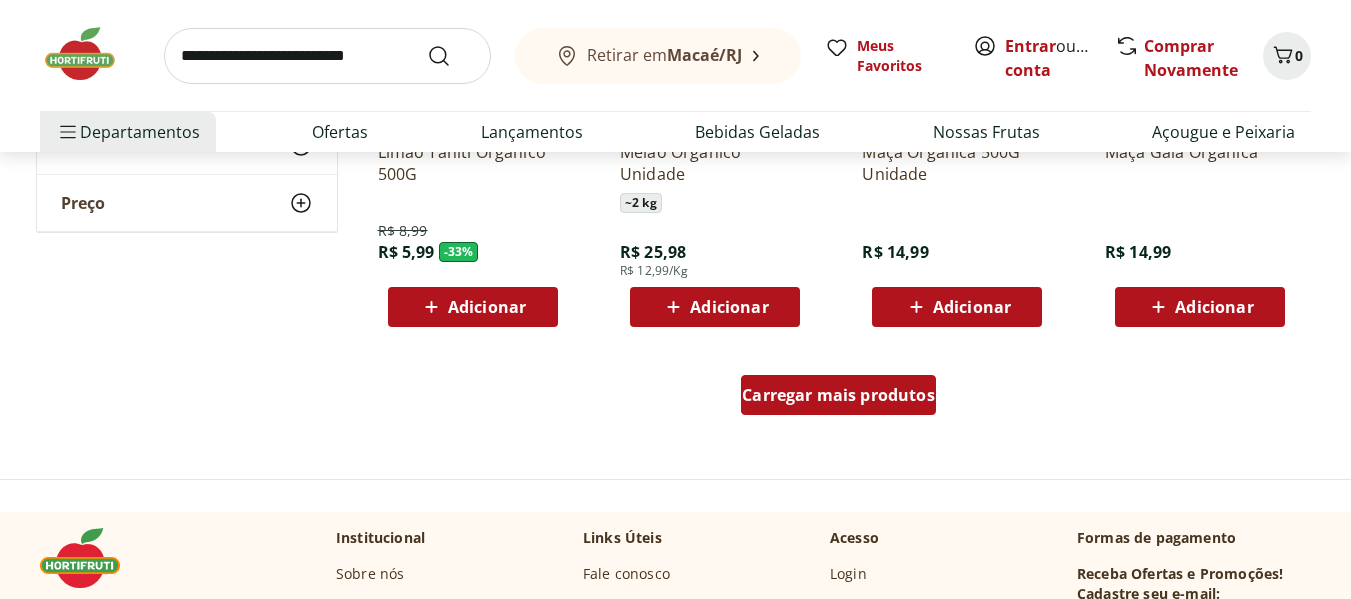 scroll, scrollTop: 1300, scrollLeft: 0, axis: vertical 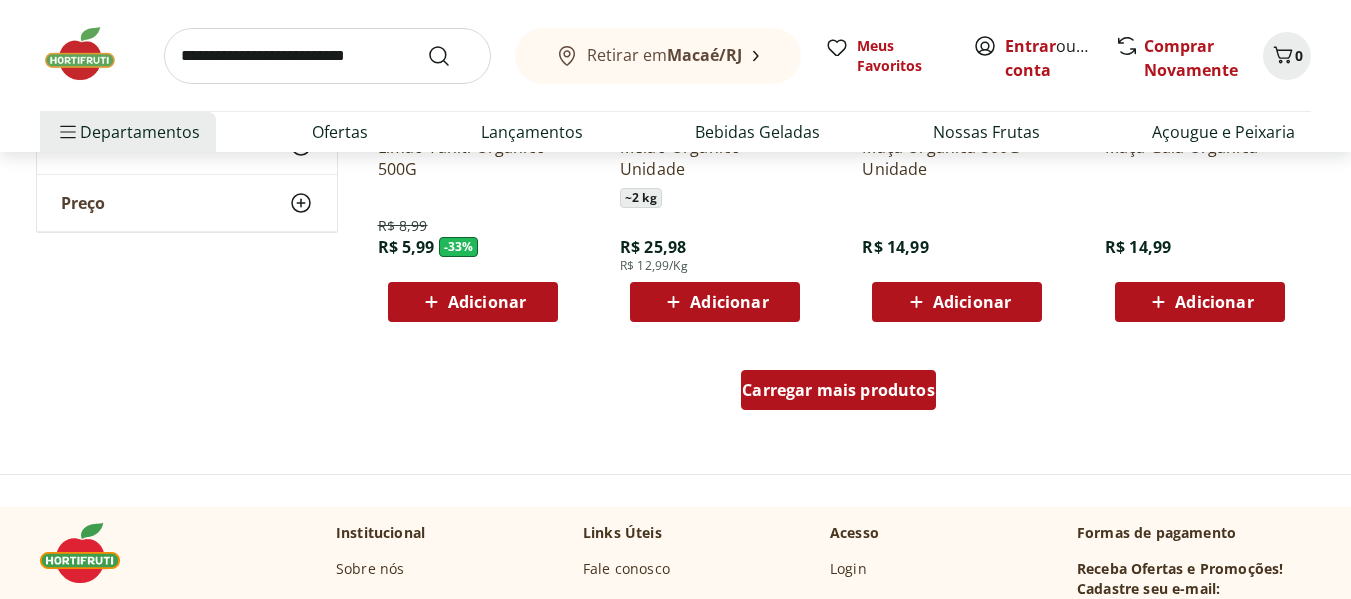 click on "Carregar mais produtos" at bounding box center (838, 390) 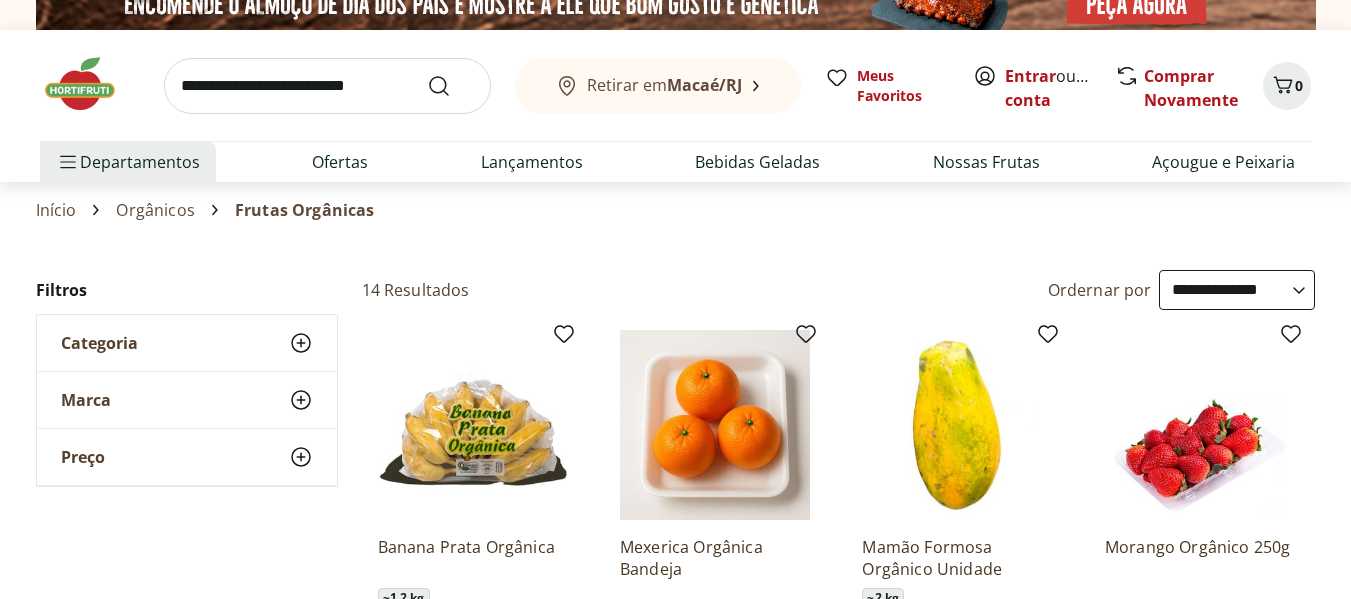 scroll, scrollTop: 0, scrollLeft: 0, axis: both 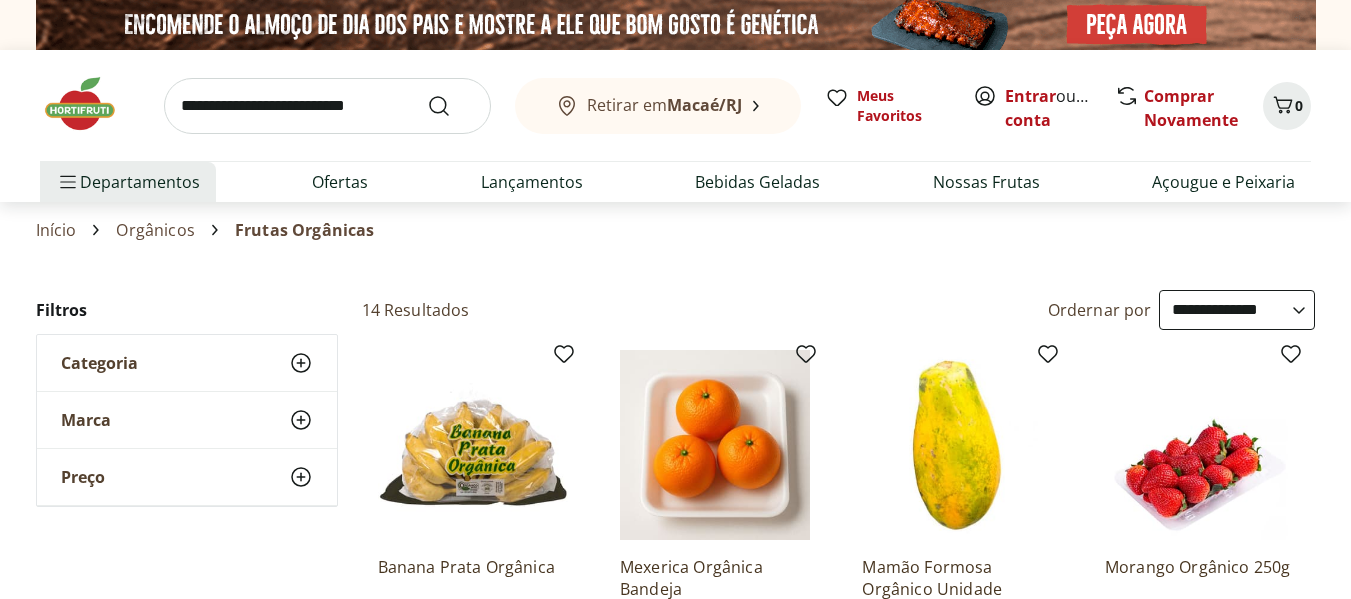 click on "Orgânicos" at bounding box center [155, 230] 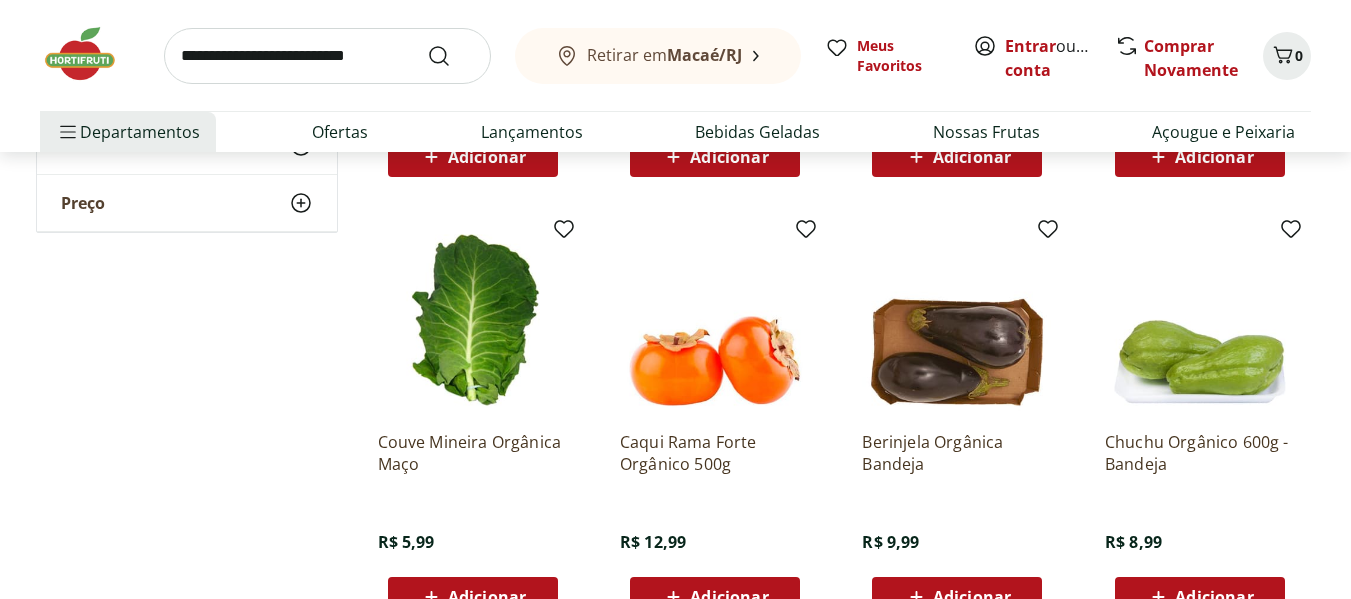 scroll, scrollTop: 1000, scrollLeft: 0, axis: vertical 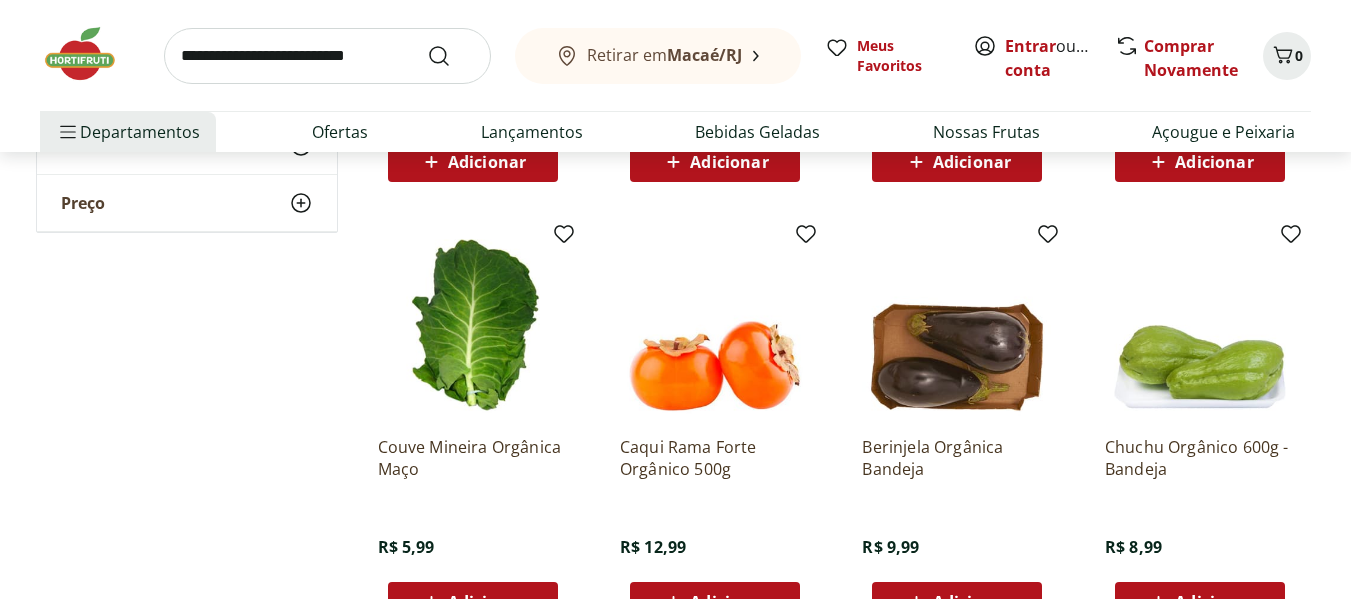click on "Couve Mineira Orgânica Maço" at bounding box center (473, 458) 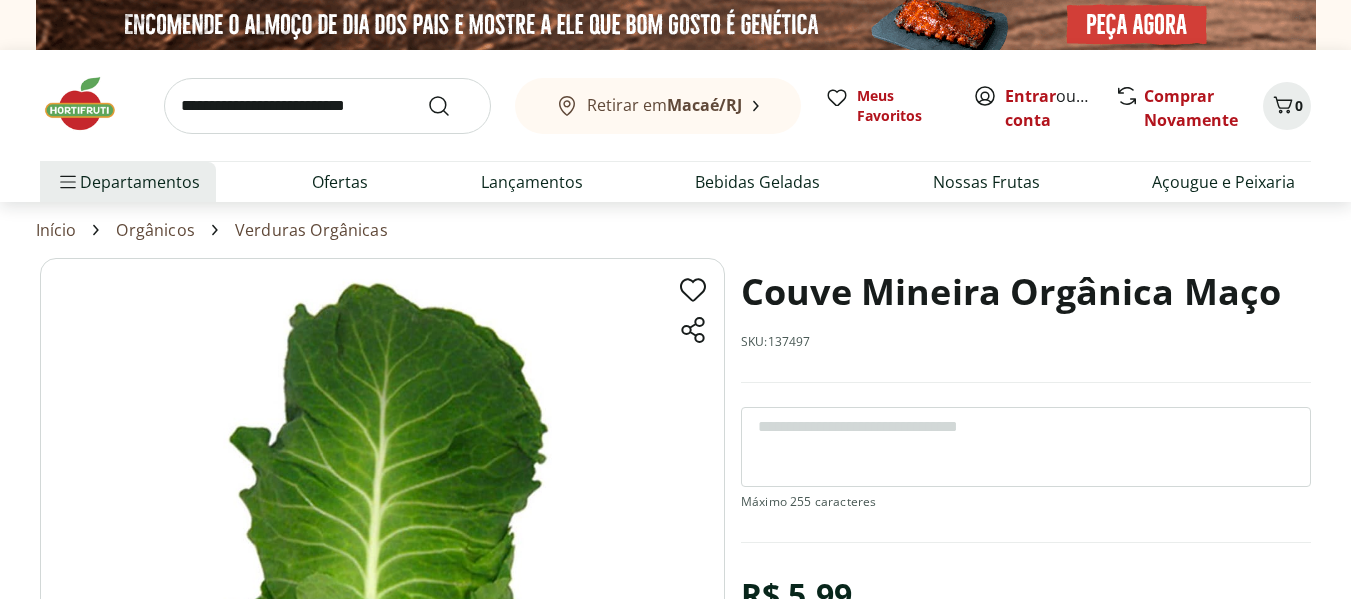 scroll, scrollTop: 0, scrollLeft: 0, axis: both 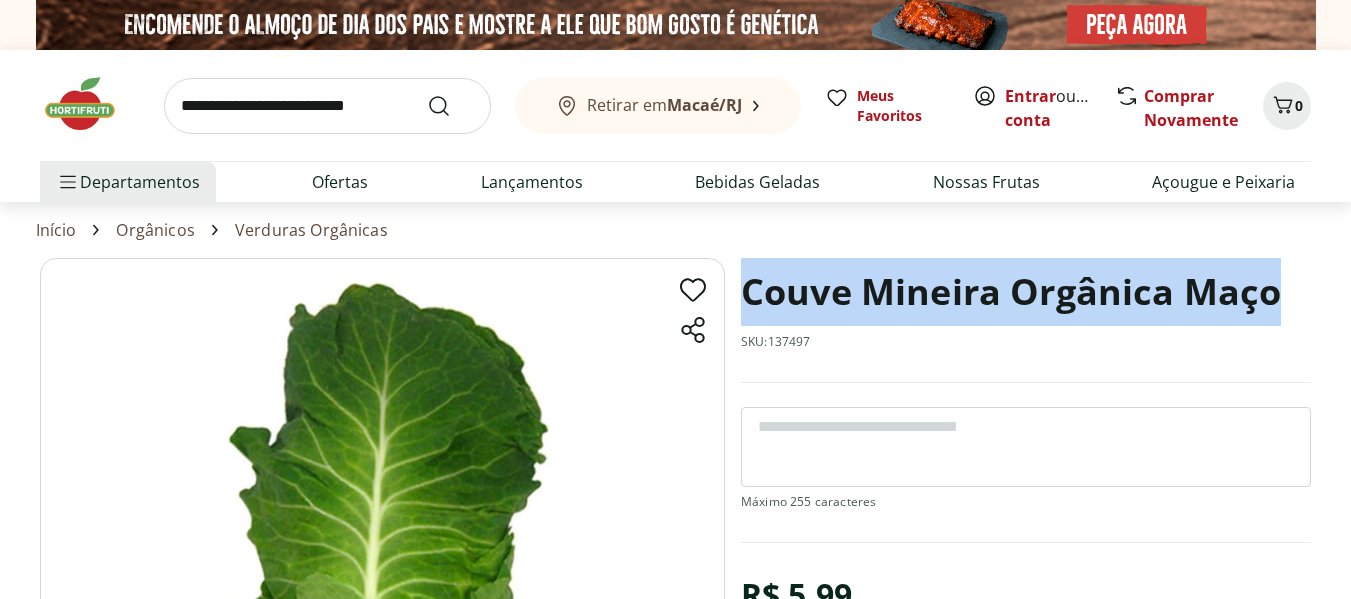 click on "Couve Mineira Orgânica Maço" at bounding box center (1011, 292) 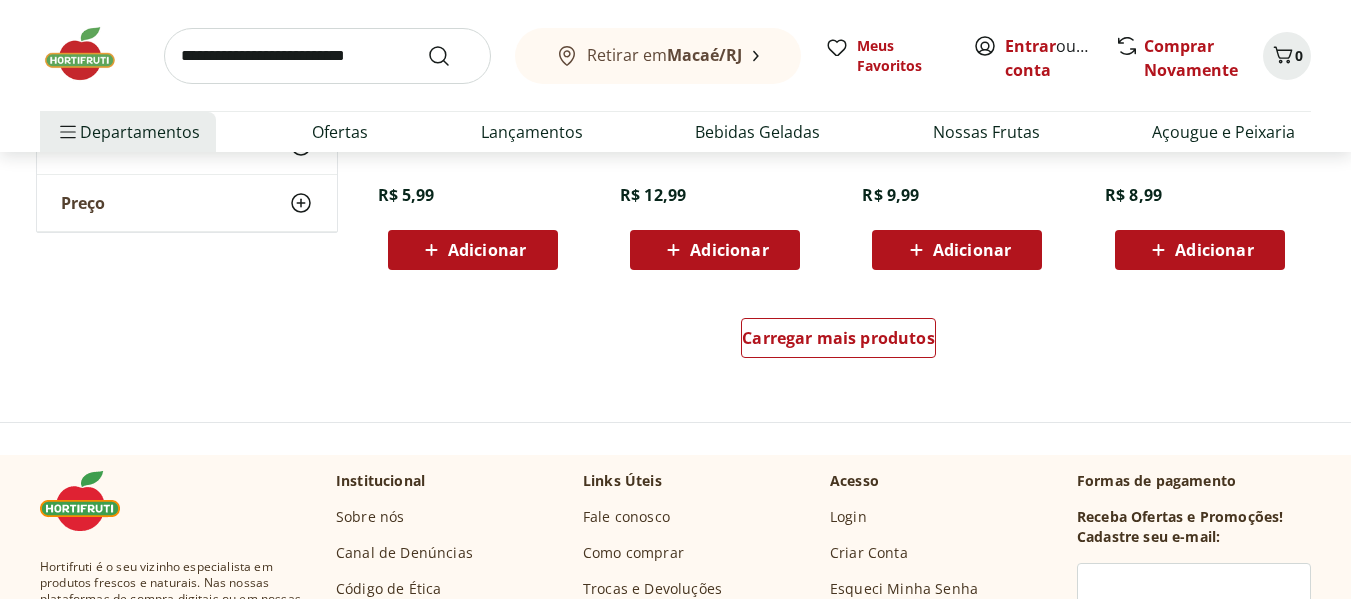 scroll, scrollTop: 1400, scrollLeft: 0, axis: vertical 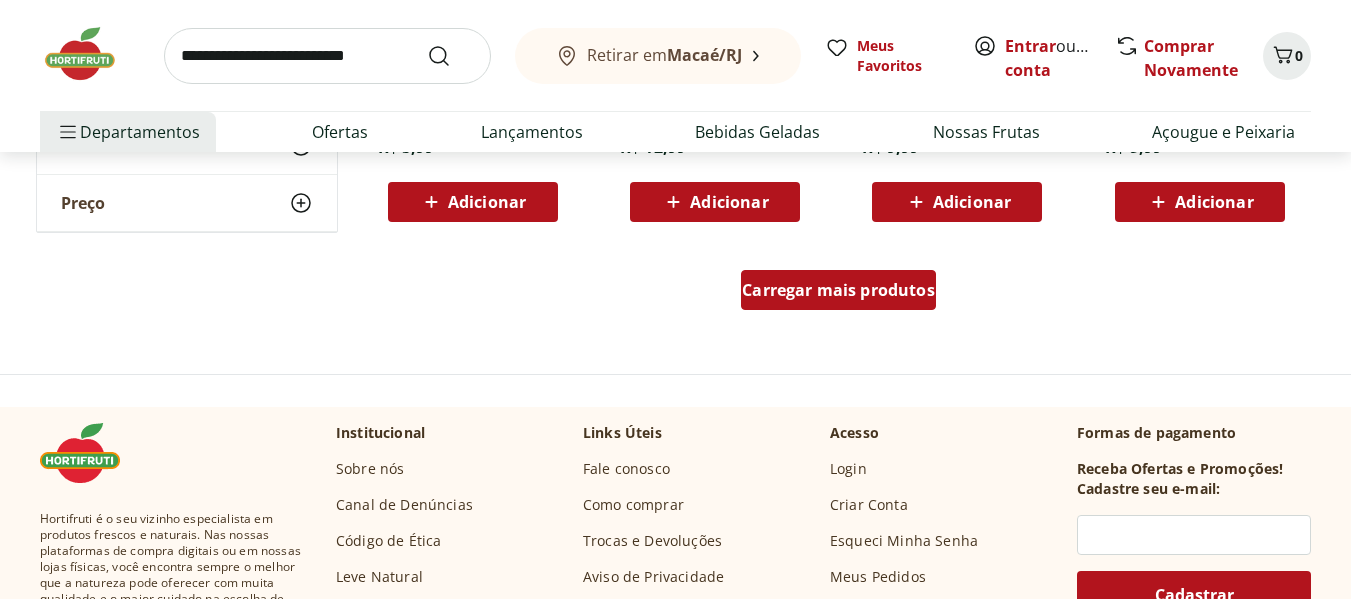 click on "Carregar mais produtos" at bounding box center (838, 290) 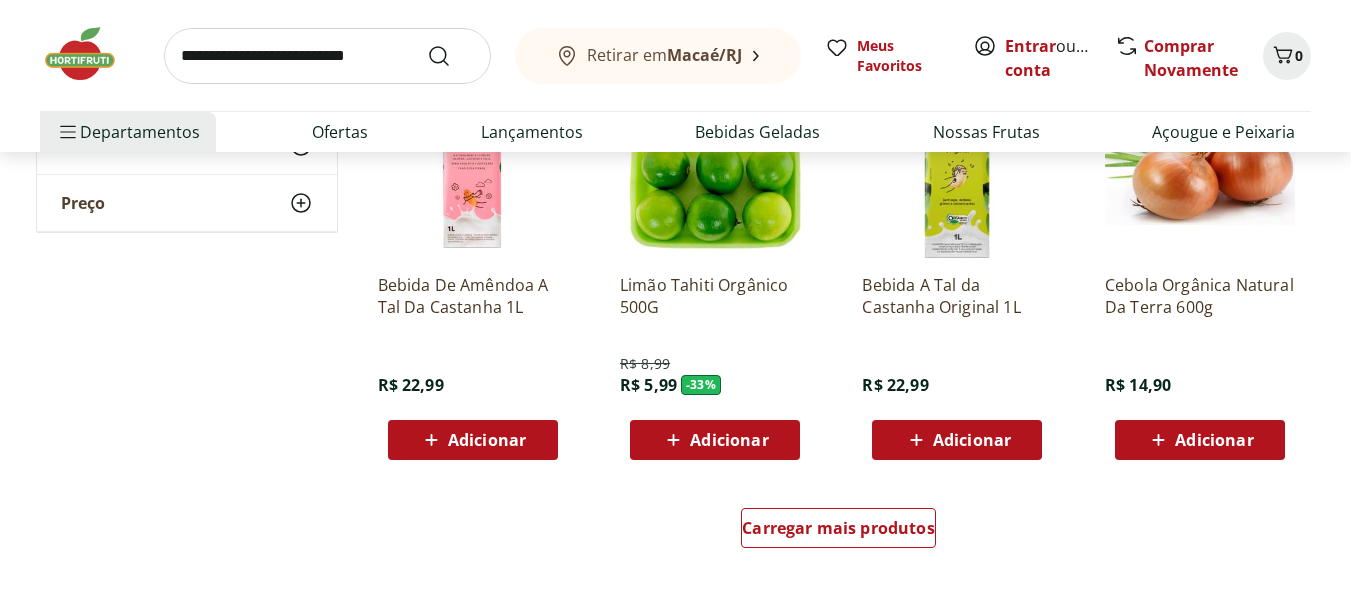 scroll, scrollTop: 2500, scrollLeft: 0, axis: vertical 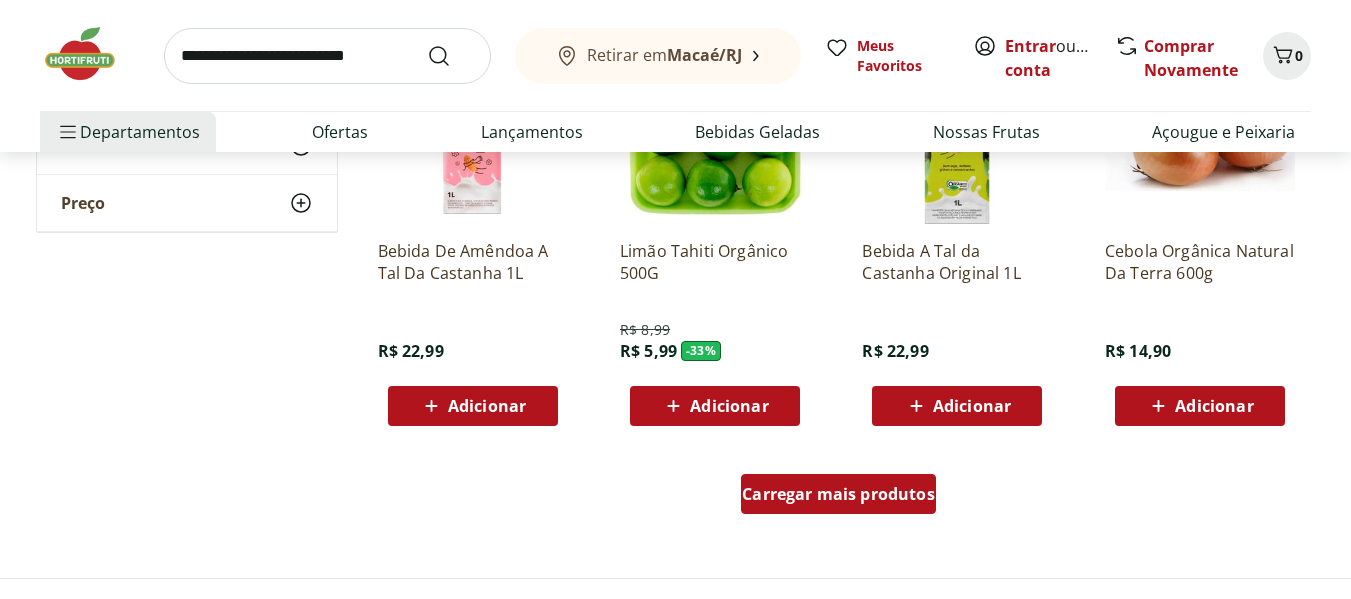 click on "Carregar mais produtos" at bounding box center [838, 494] 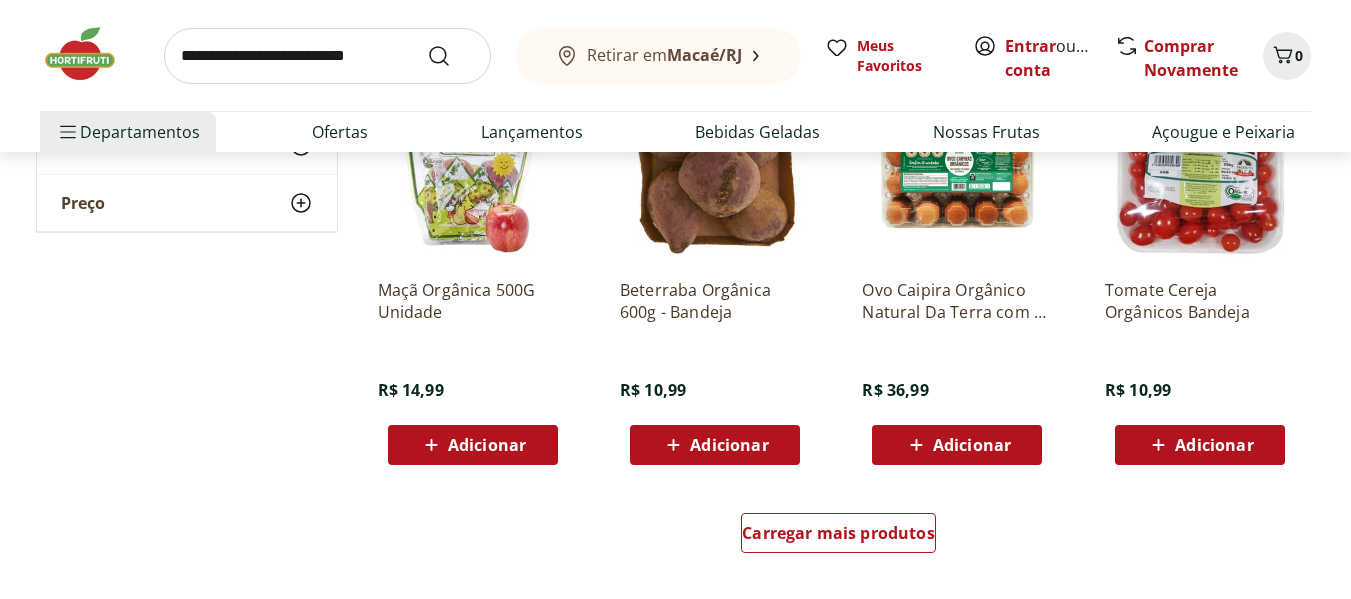 scroll, scrollTop: 3800, scrollLeft: 0, axis: vertical 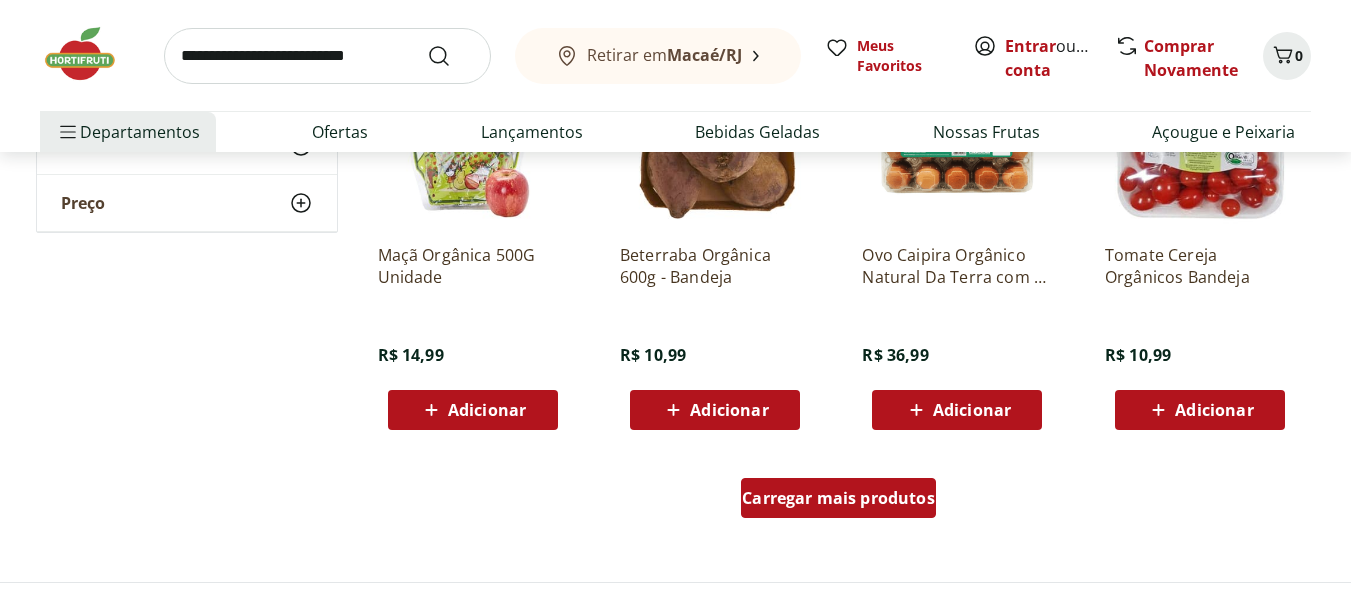 click on "Carregar mais produtos" at bounding box center (838, 498) 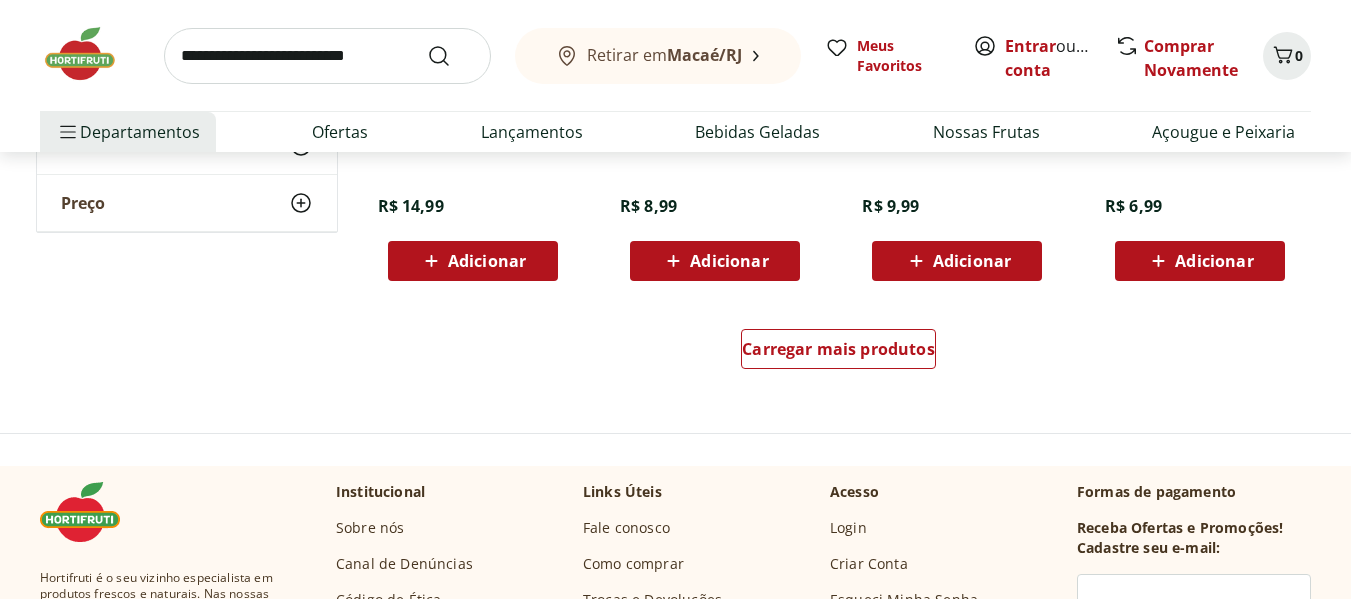 scroll, scrollTop: 5300, scrollLeft: 0, axis: vertical 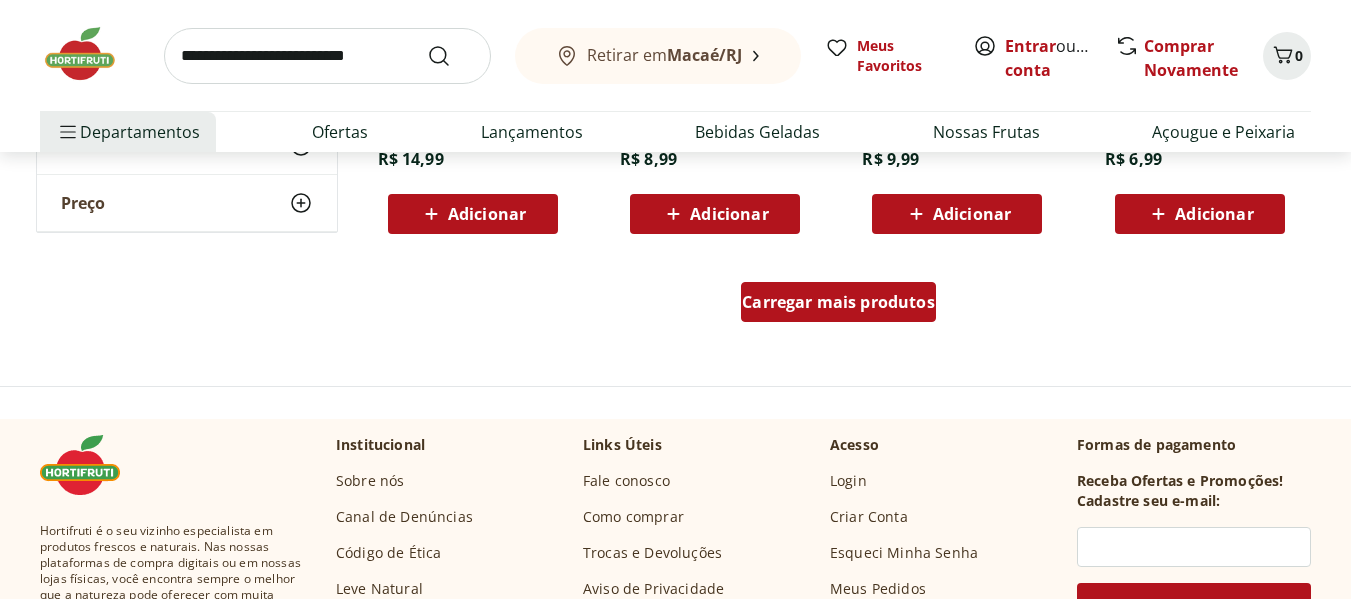 click on "Carregar mais produtos" at bounding box center [838, 302] 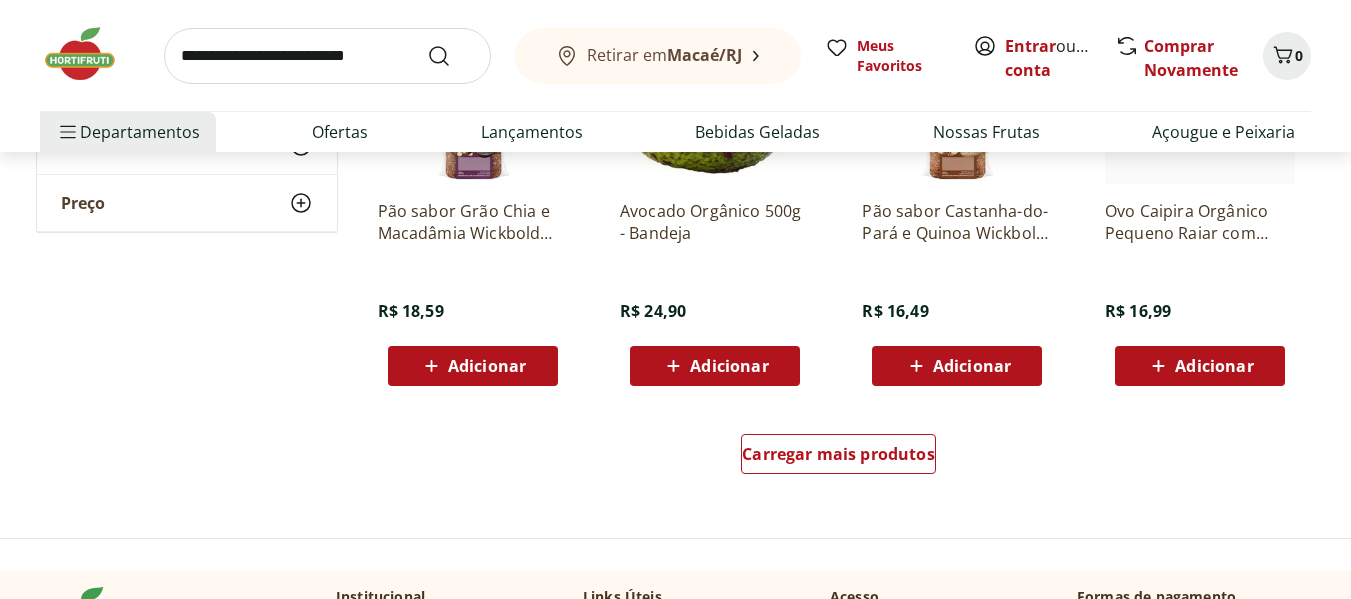 scroll, scrollTop: 6500, scrollLeft: 0, axis: vertical 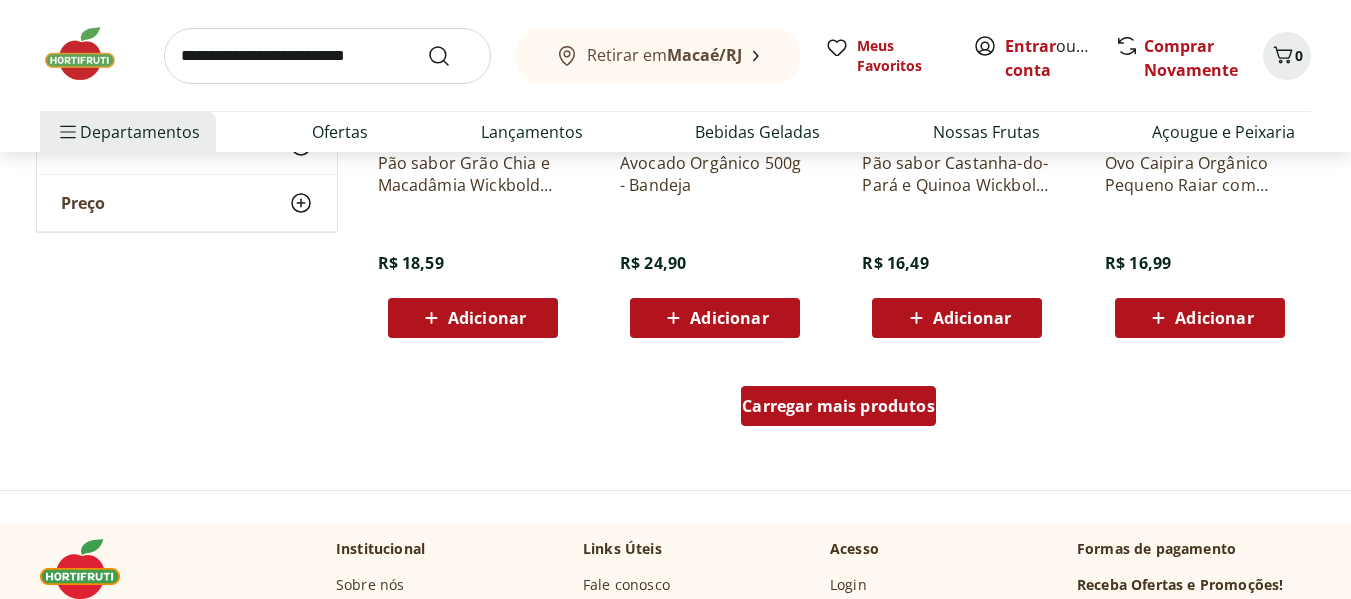 click on "Carregar mais produtos" at bounding box center (838, 406) 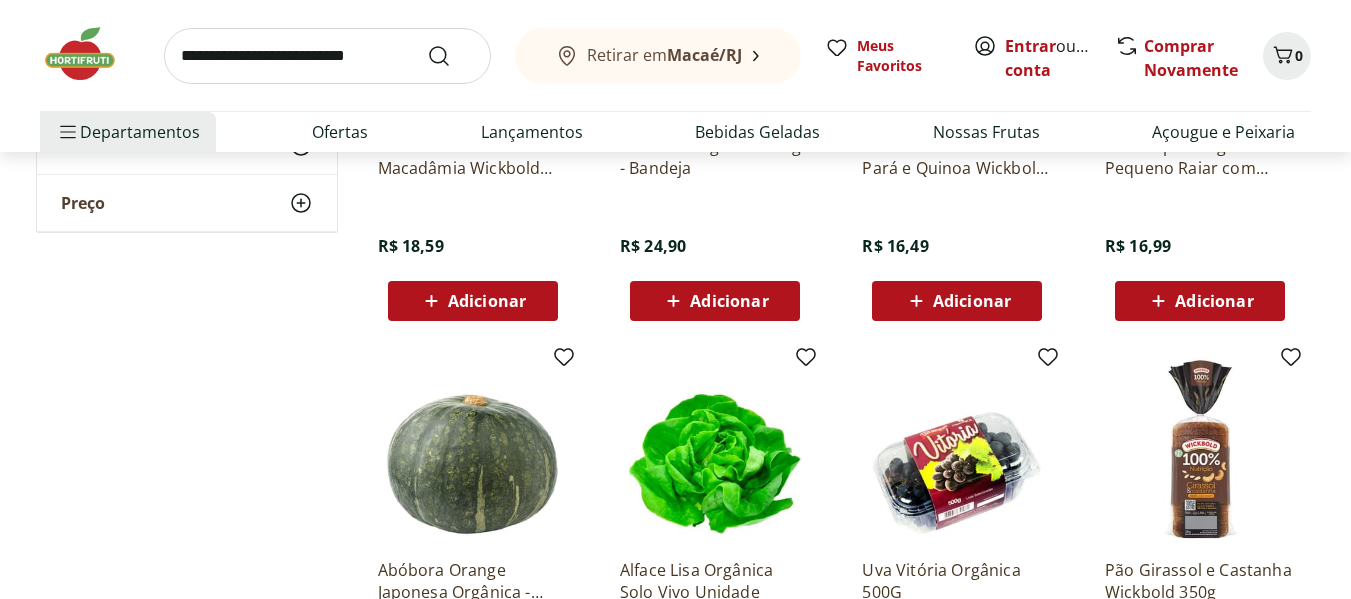scroll, scrollTop: 6500, scrollLeft: 0, axis: vertical 